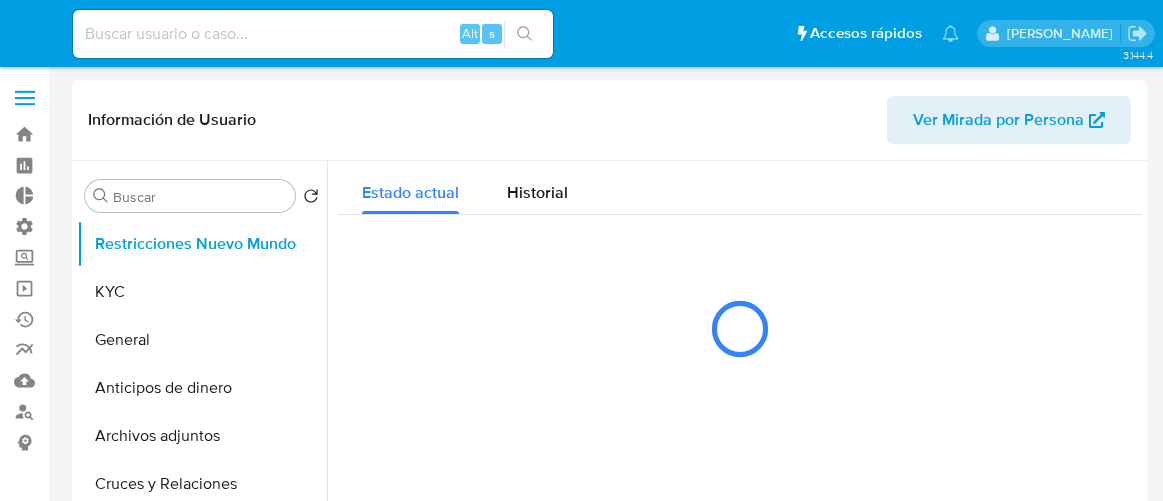 select on "10" 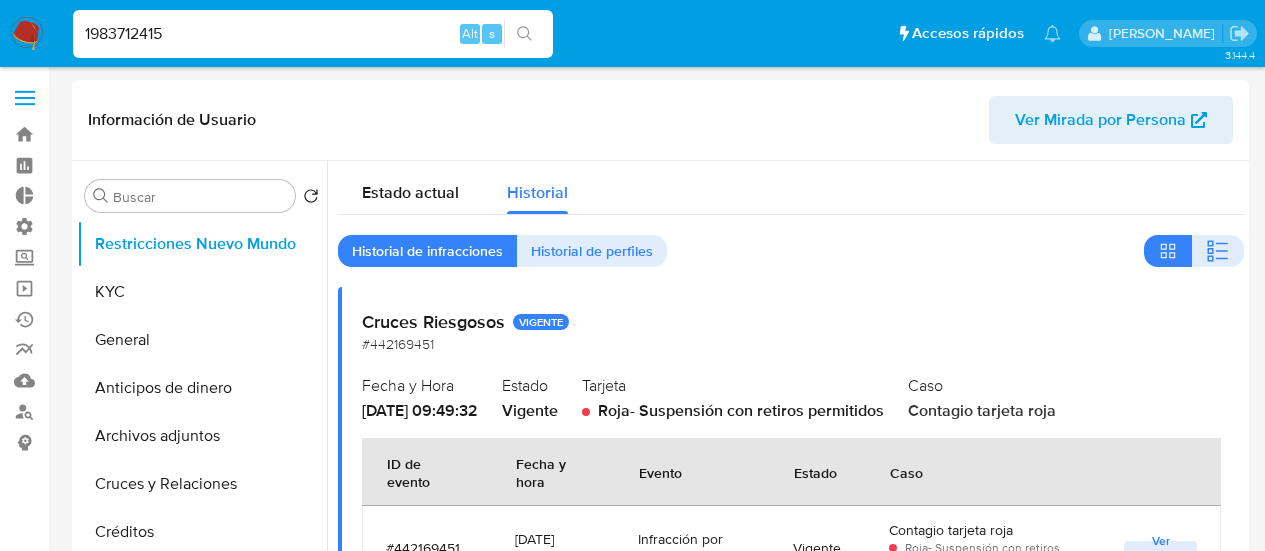 select on "10" 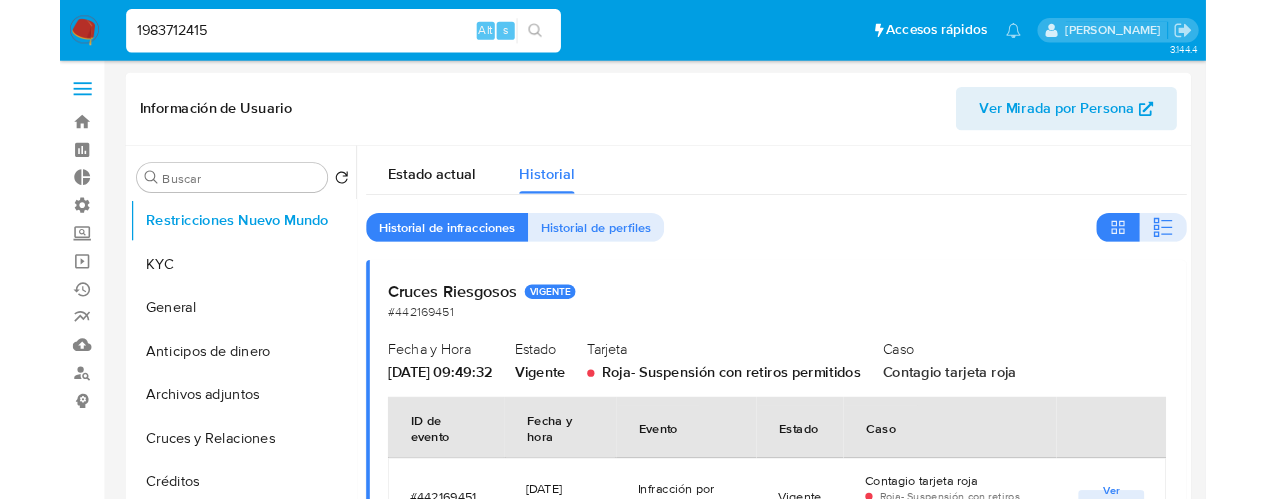 scroll, scrollTop: 3000, scrollLeft: 0, axis: vertical 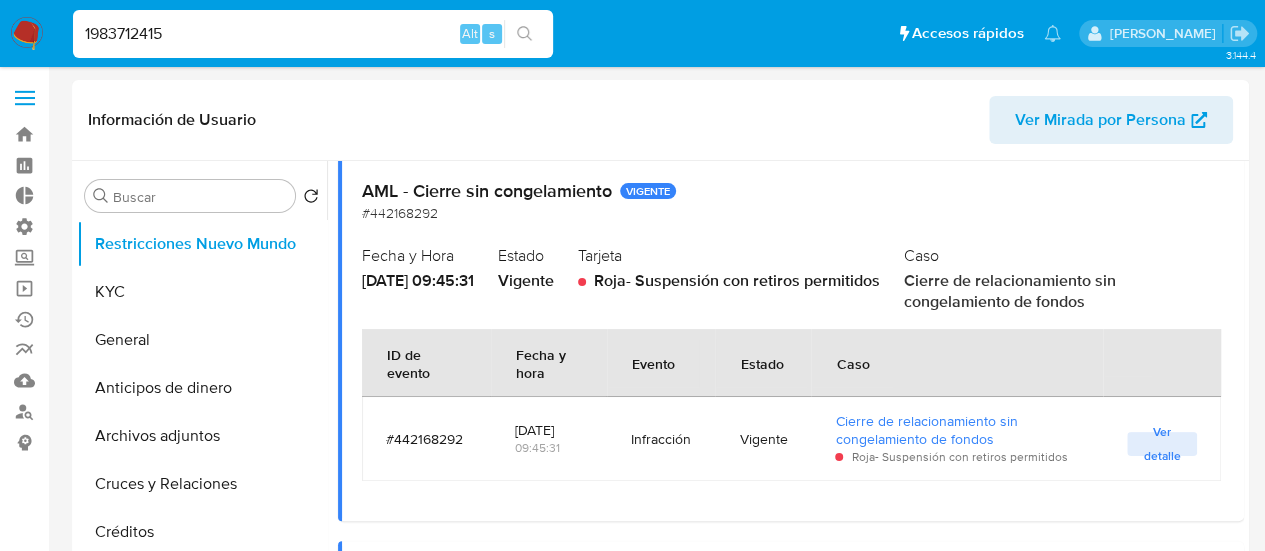 click at bounding box center (25, 98) 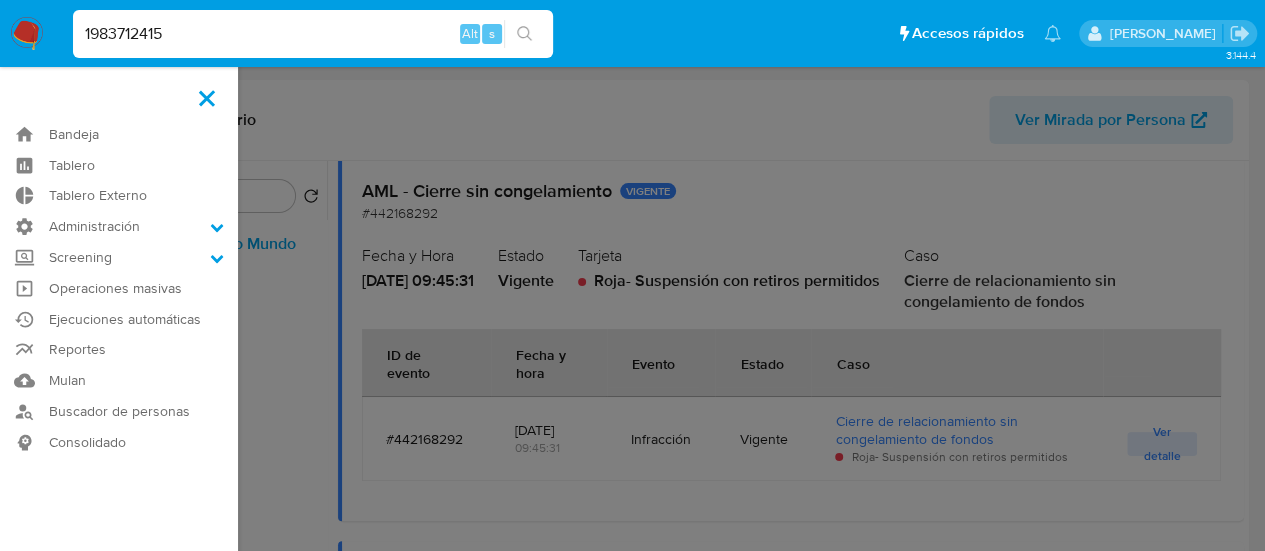 click at bounding box center (632, 275) 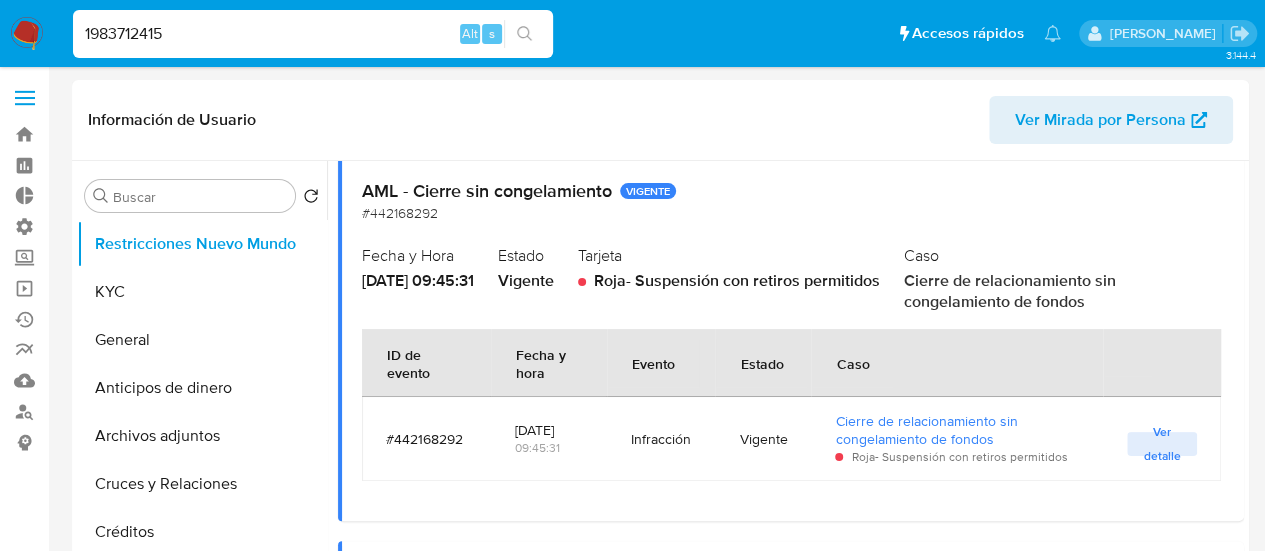 click at bounding box center [25, 104] 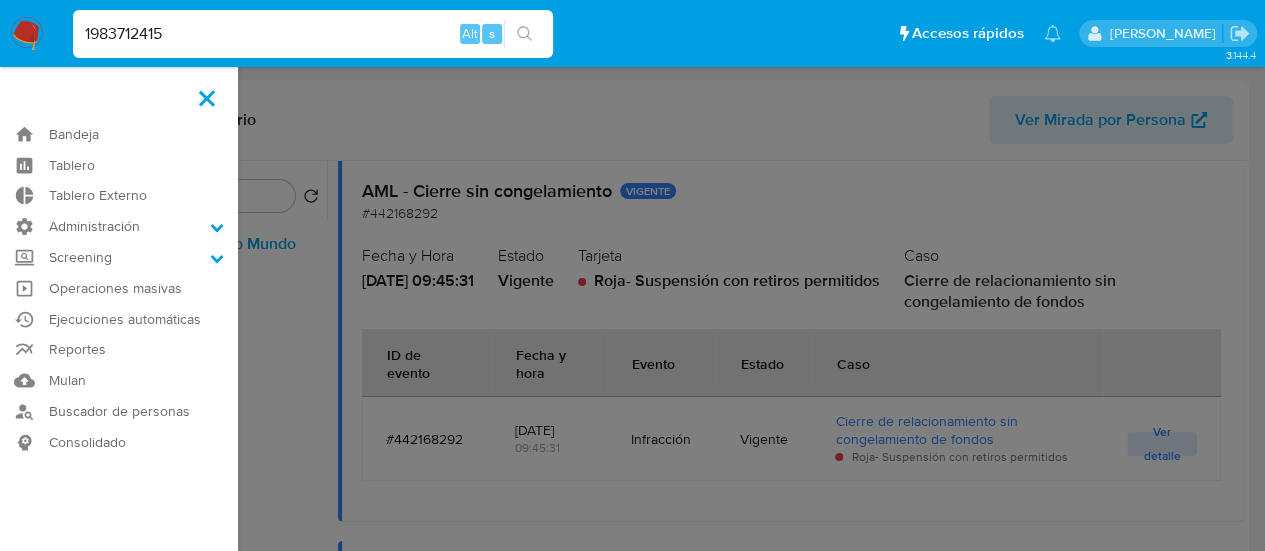 click at bounding box center (632, 275) 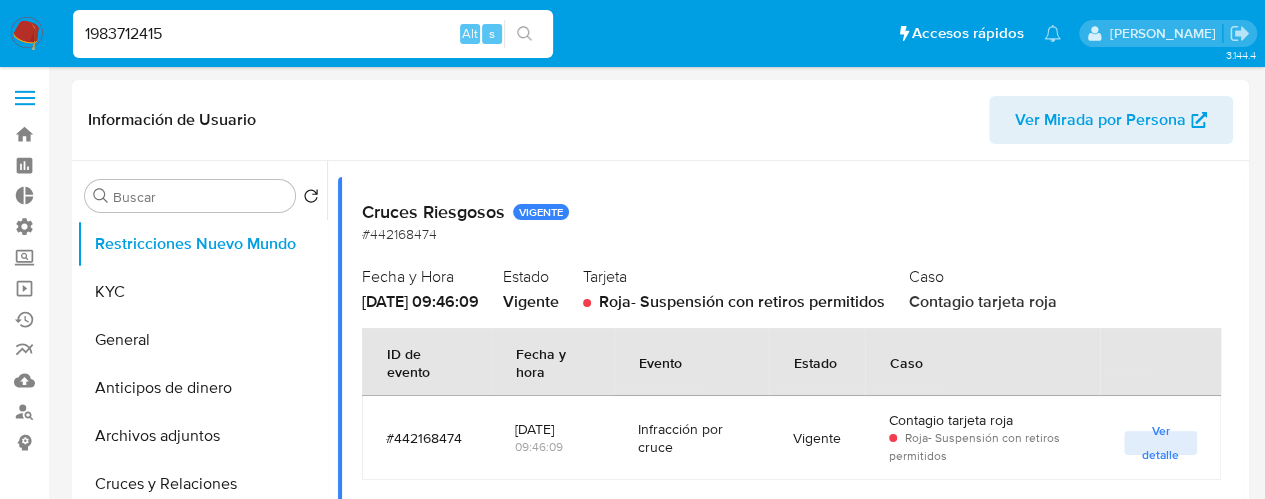 scroll, scrollTop: 2700, scrollLeft: 0, axis: vertical 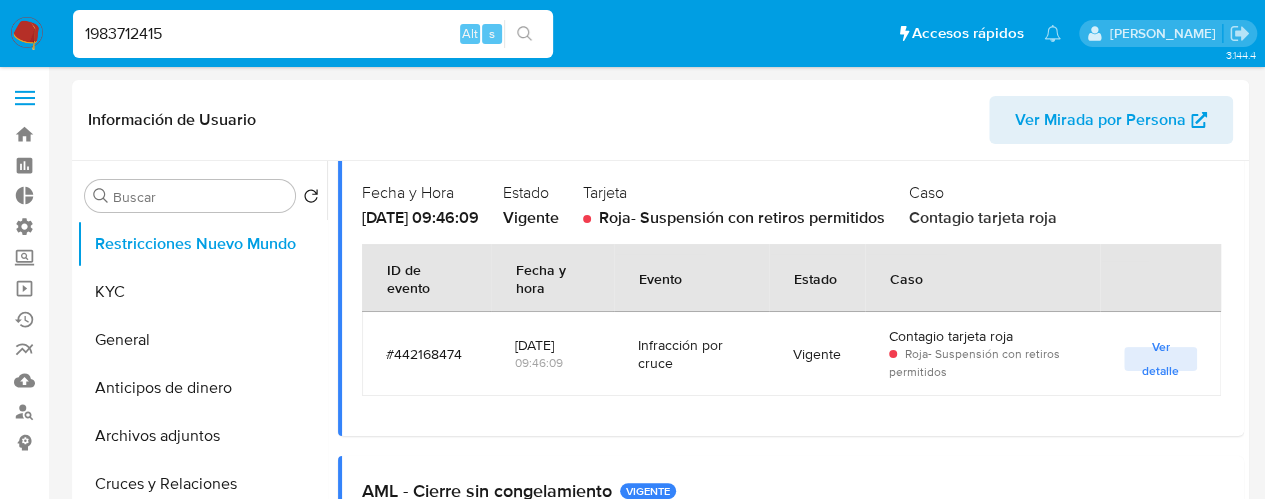 click on "1983712415" at bounding box center [313, 34] 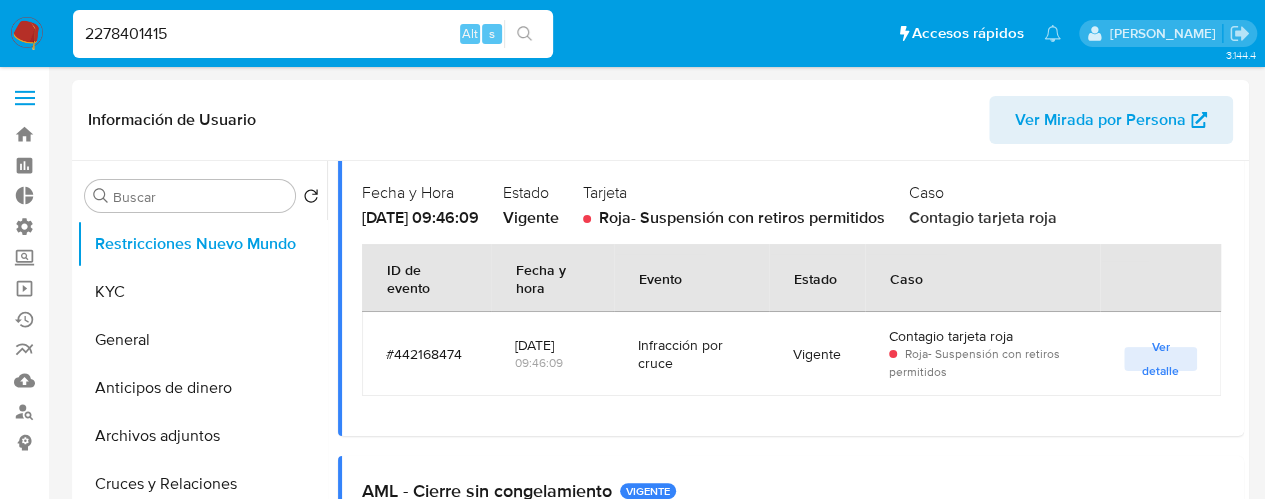 type on "2278401415" 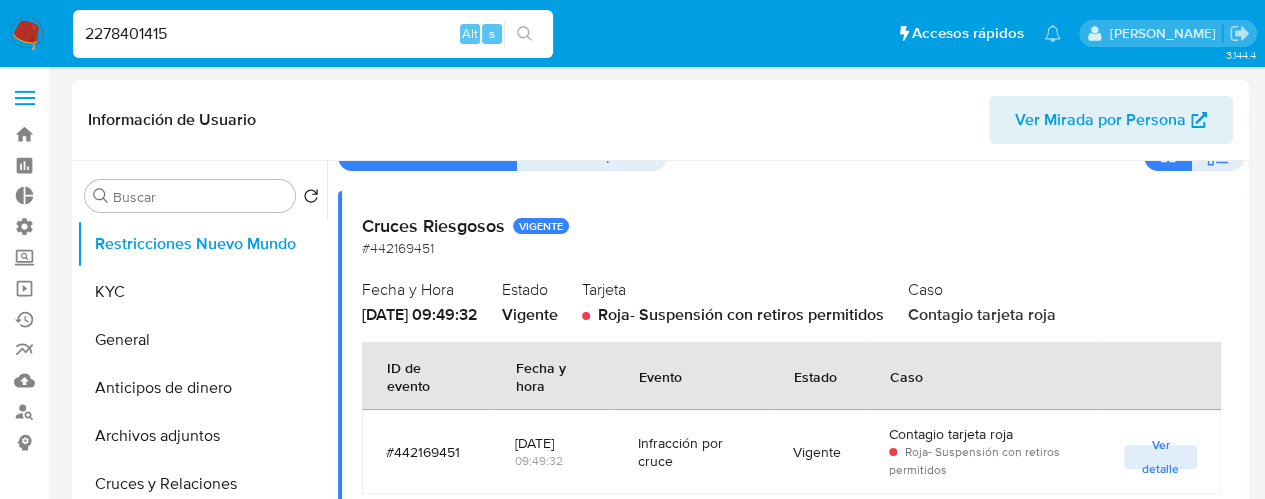 scroll, scrollTop: 0, scrollLeft: 0, axis: both 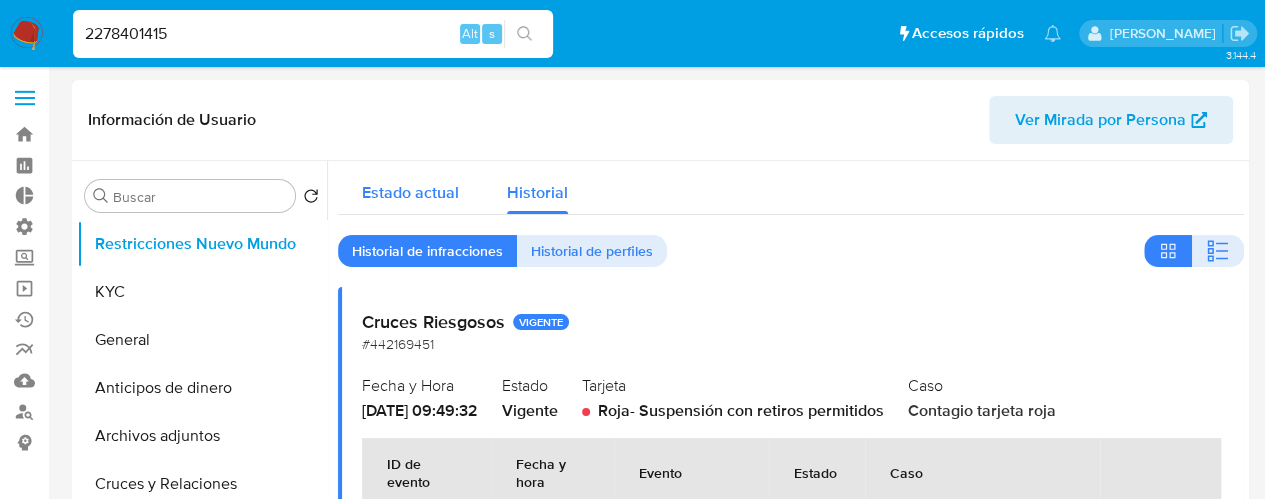 click on "Estado actual" at bounding box center (410, 192) 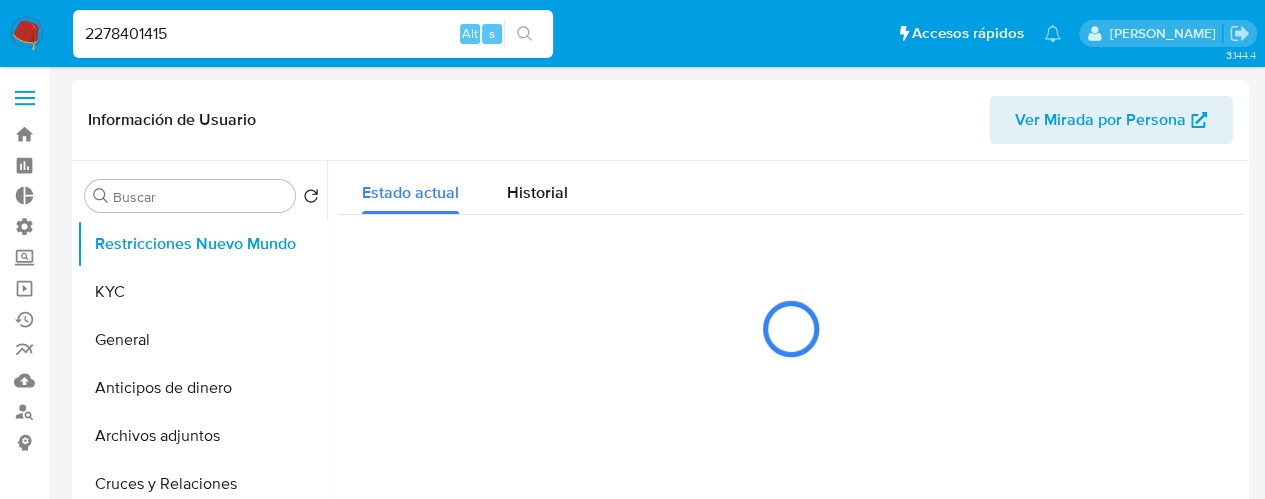 scroll, scrollTop: 100, scrollLeft: 0, axis: vertical 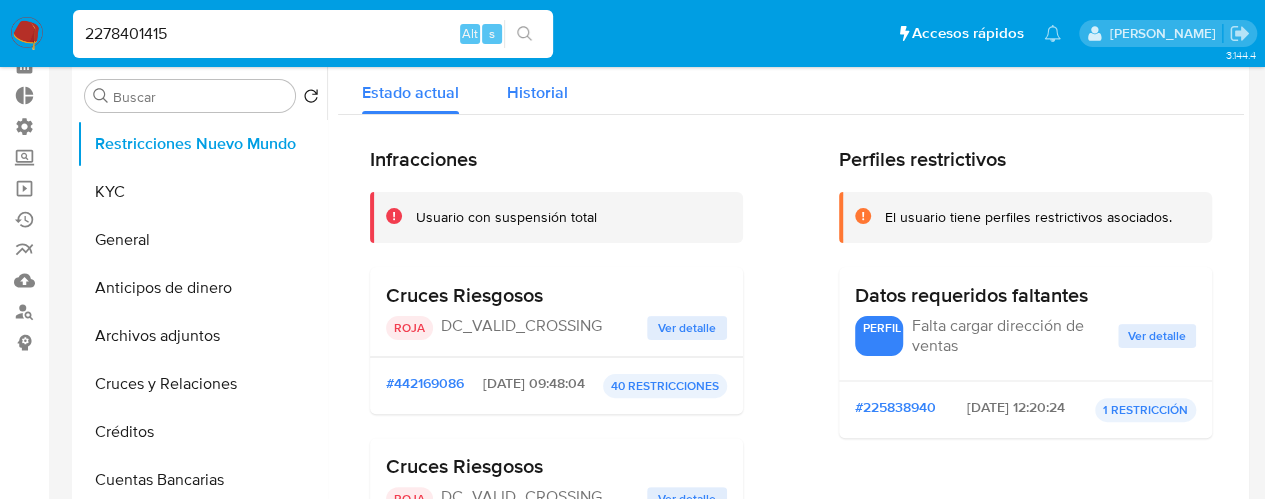 click on "Historial" at bounding box center [537, 92] 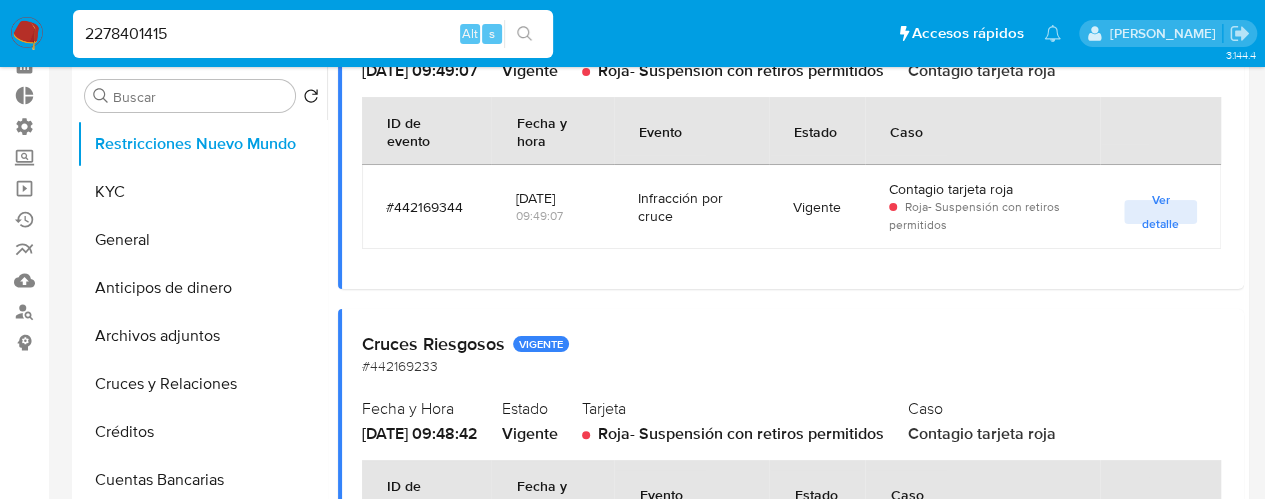 scroll, scrollTop: 700, scrollLeft: 0, axis: vertical 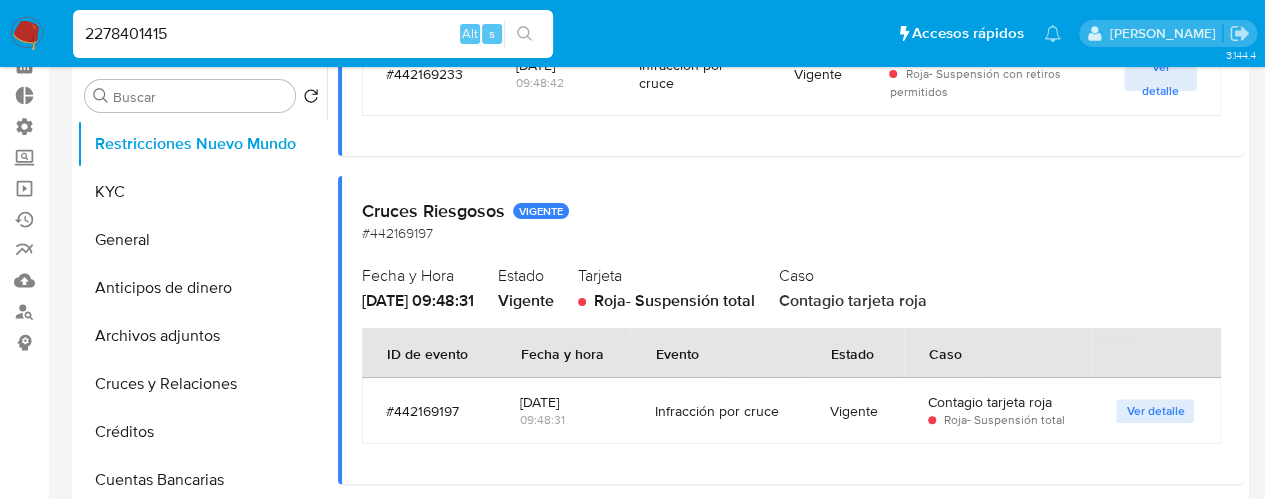 drag, startPoint x: 628, startPoint y: 293, endPoint x: 806, endPoint y: 311, distance: 178.90779 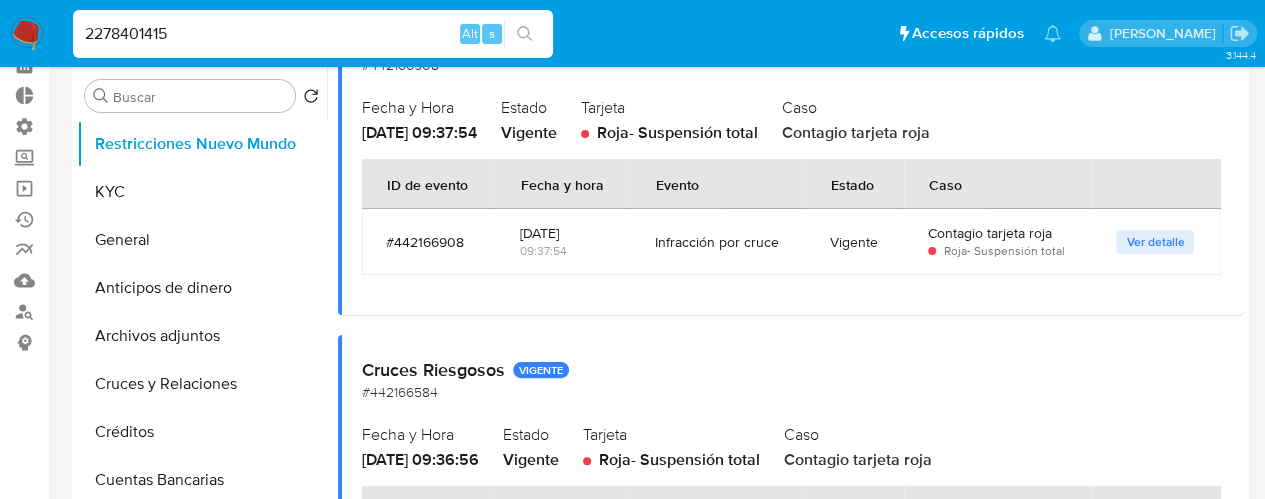 scroll, scrollTop: 5600, scrollLeft: 0, axis: vertical 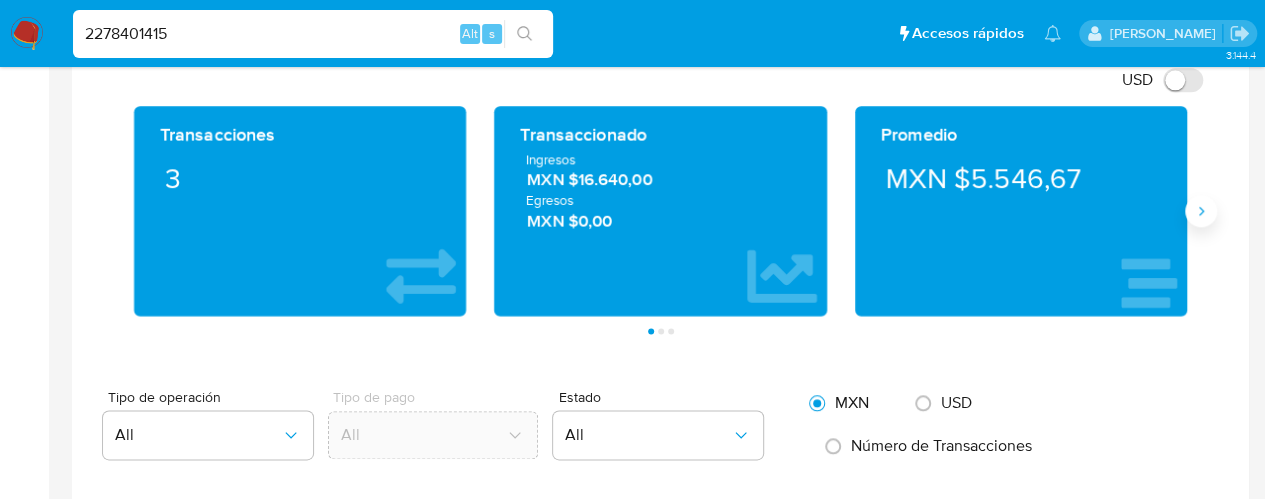 click 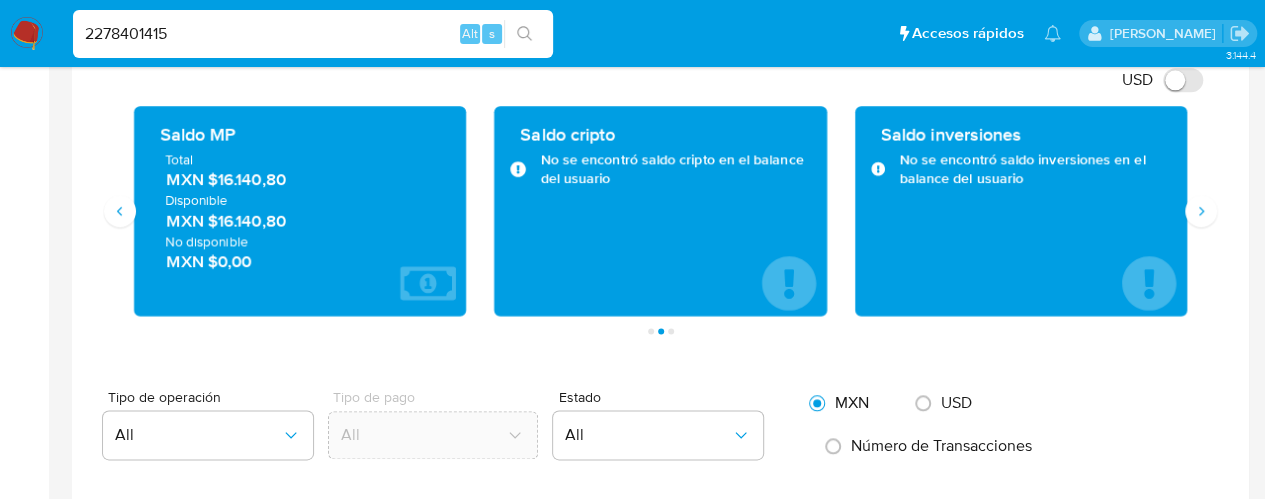 drag, startPoint x: 160, startPoint y: 111, endPoint x: 188, endPoint y: 215, distance: 107.70329 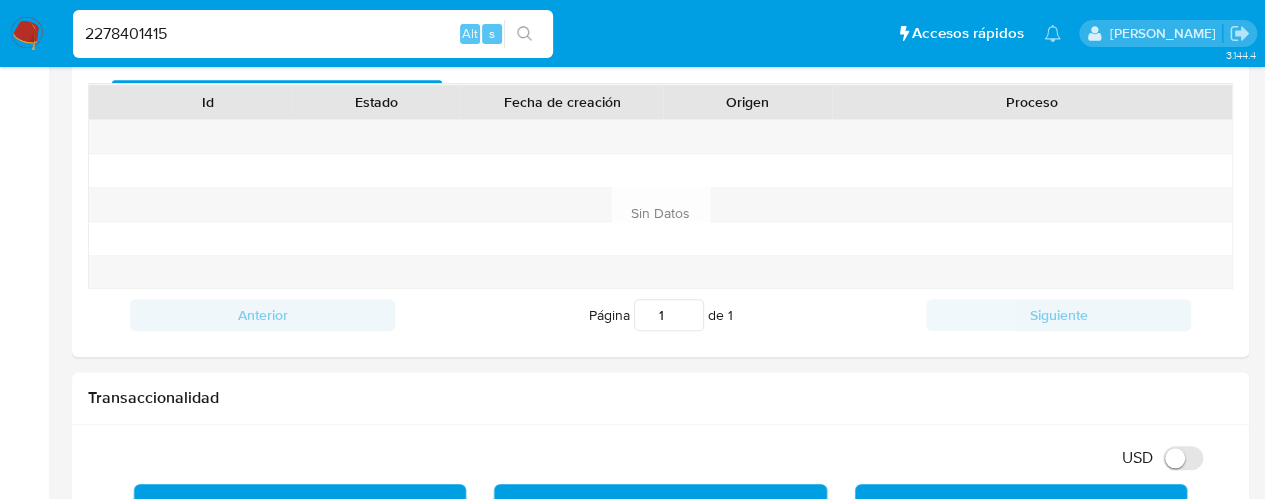 scroll, scrollTop: 400, scrollLeft: 0, axis: vertical 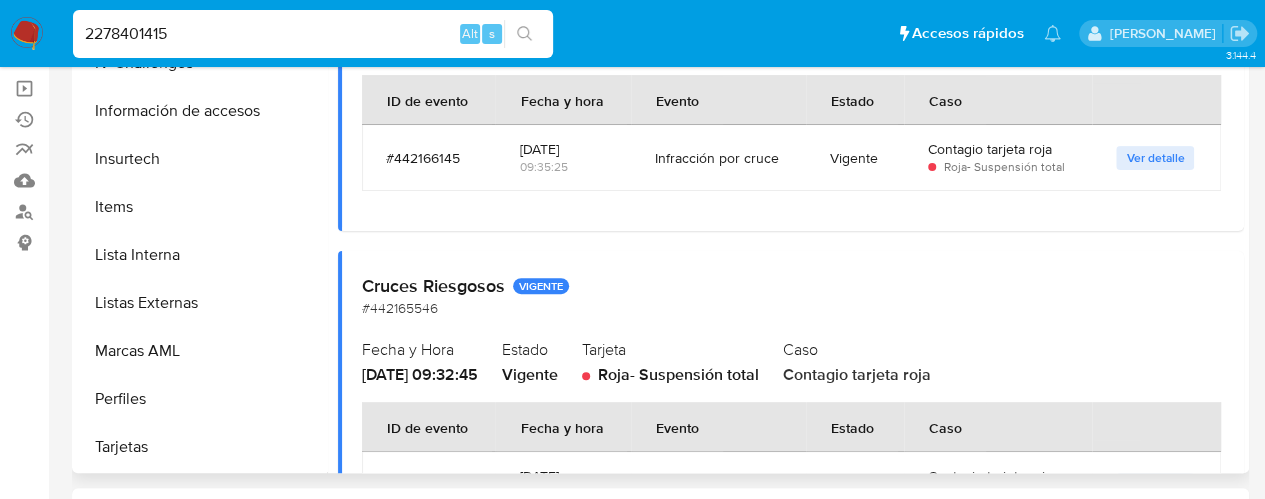 drag, startPoint x: 658, startPoint y: 379, endPoint x: 819, endPoint y: 369, distance: 161.31026 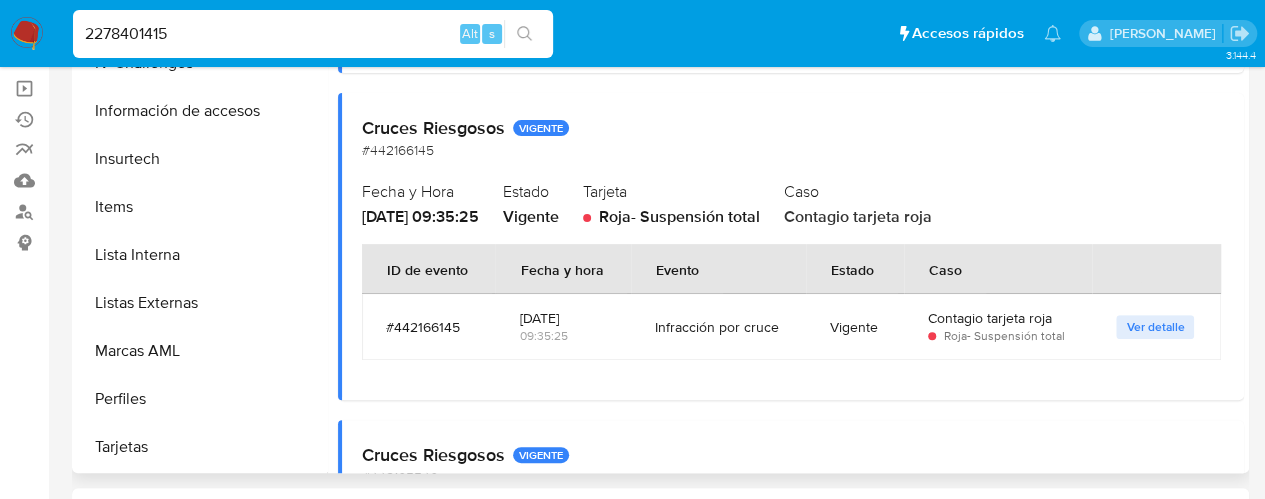 scroll, scrollTop: 5943, scrollLeft: 0, axis: vertical 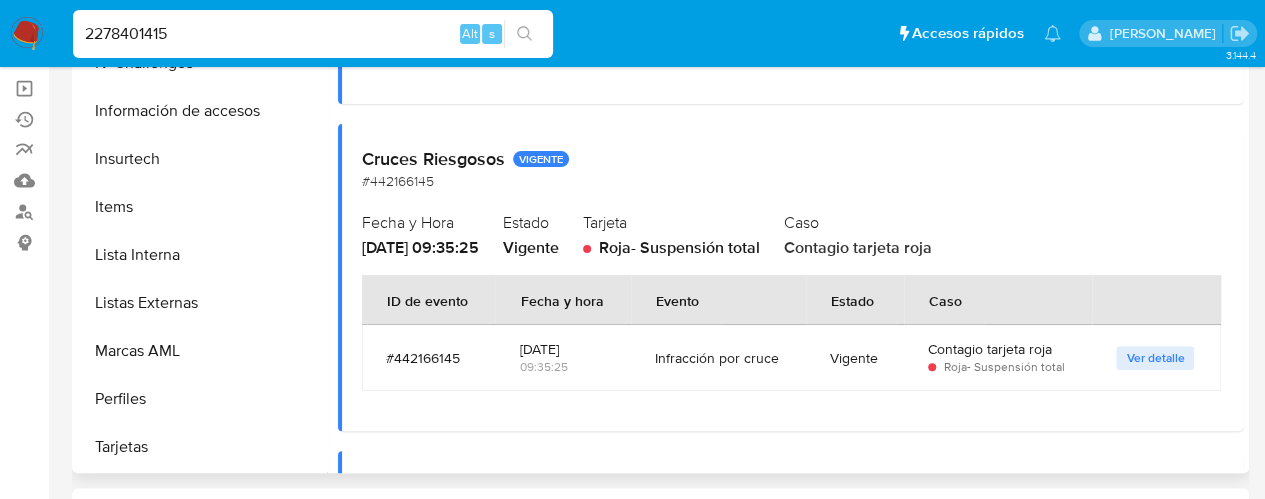 drag, startPoint x: 682, startPoint y: 259, endPoint x: 817, endPoint y: 261, distance: 135.01482 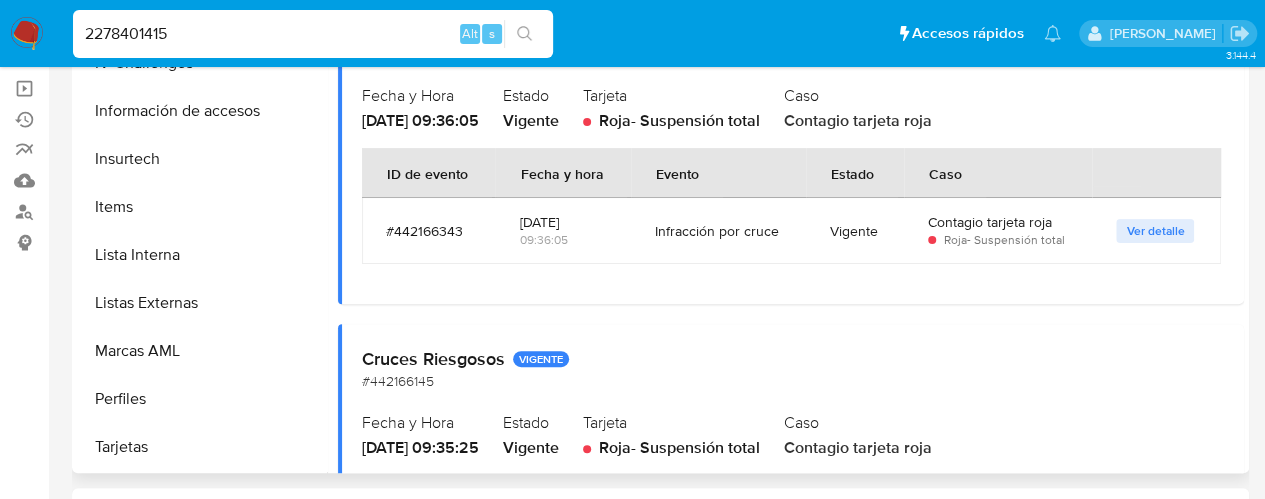 scroll, scrollTop: 5643, scrollLeft: 0, axis: vertical 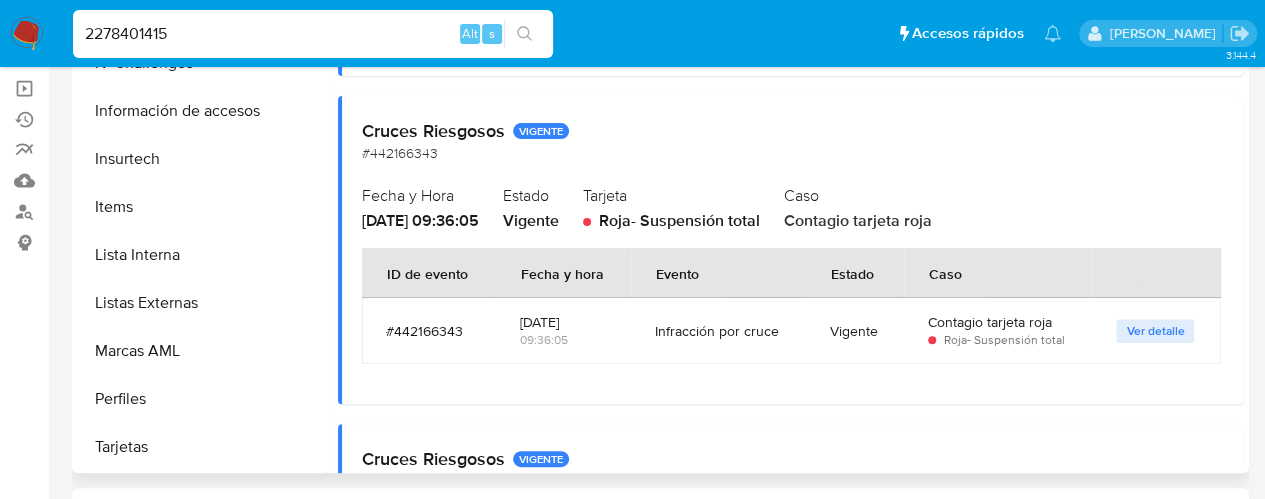 drag, startPoint x: 702, startPoint y: 231, endPoint x: 785, endPoint y: 227, distance: 83.09633 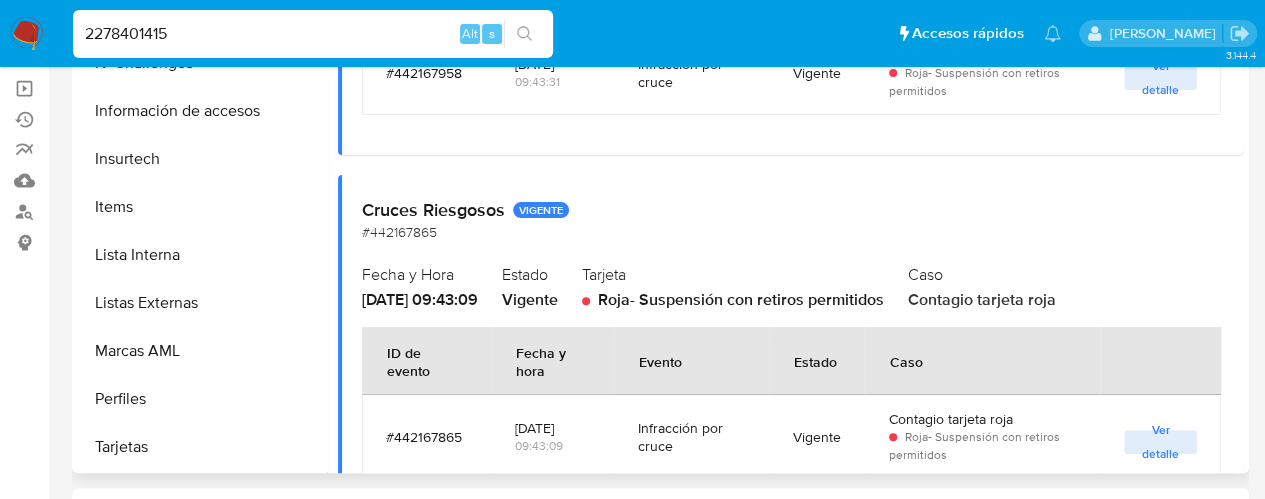 scroll, scrollTop: 3843, scrollLeft: 0, axis: vertical 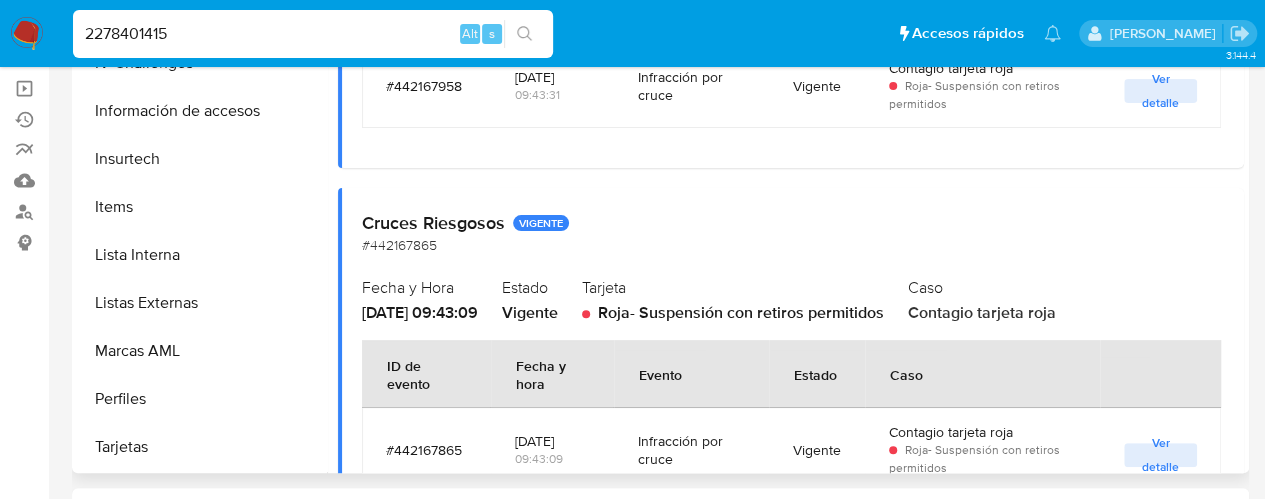 click on "Cruces Riesgosos VIGENTE #442167865" at bounding box center [791, 234] 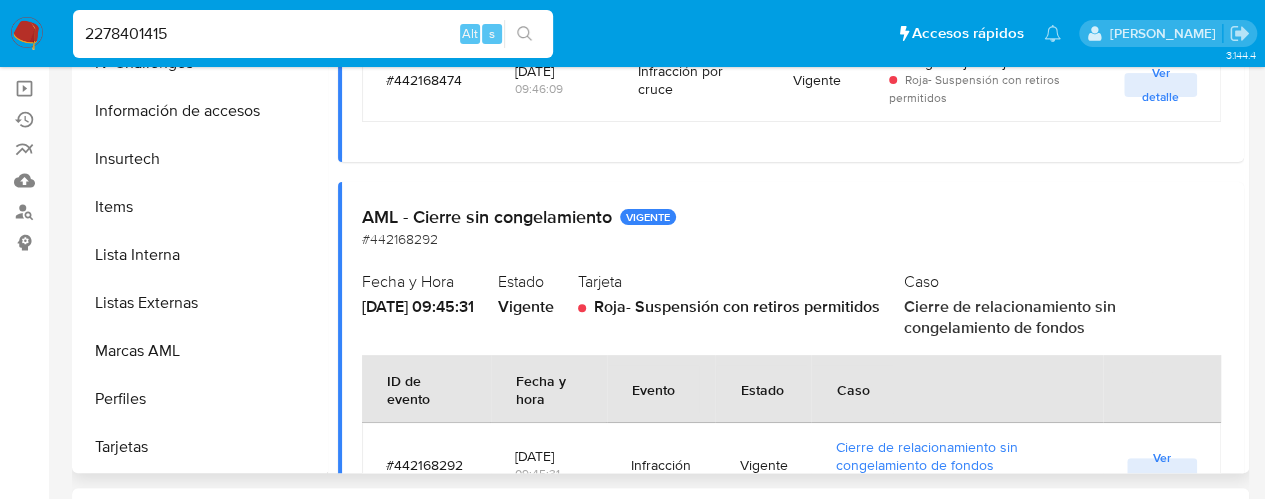 scroll, scrollTop: 2874, scrollLeft: 0, axis: vertical 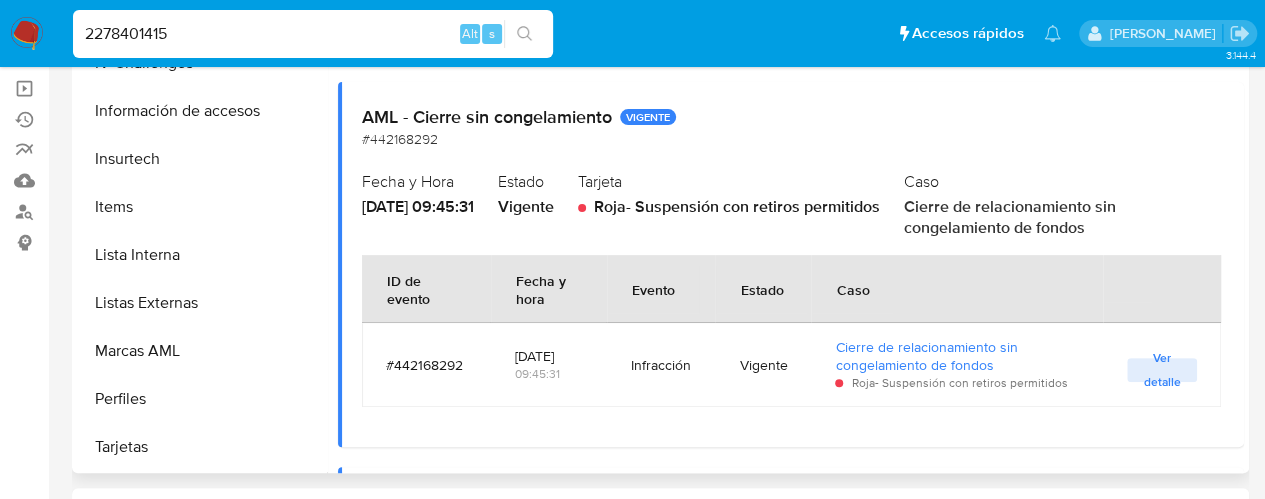 drag, startPoint x: 642, startPoint y: 209, endPoint x: 935, endPoint y: 207, distance: 293.00684 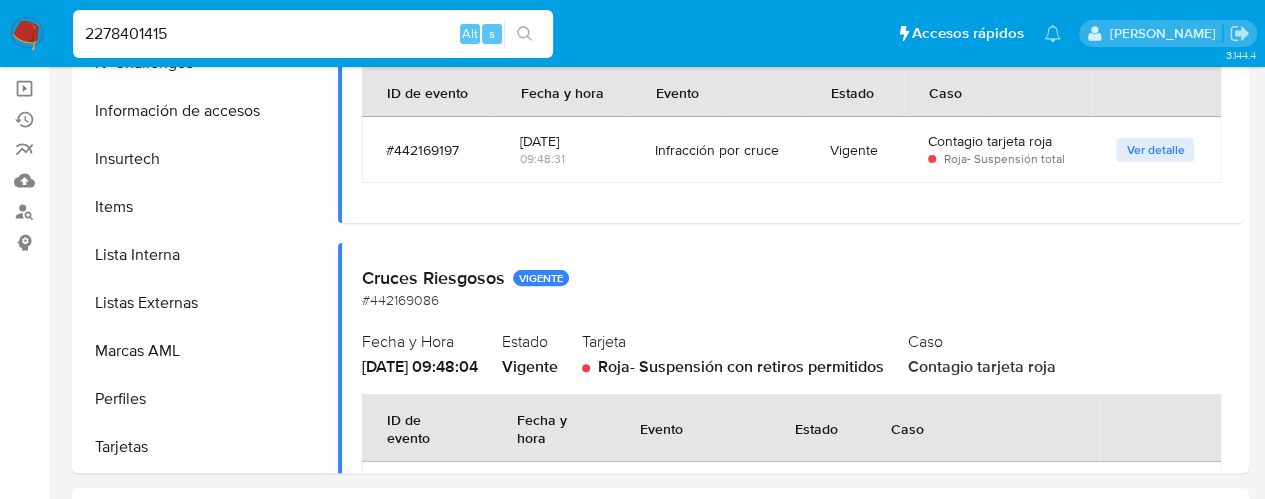 scroll, scrollTop: 1074, scrollLeft: 0, axis: vertical 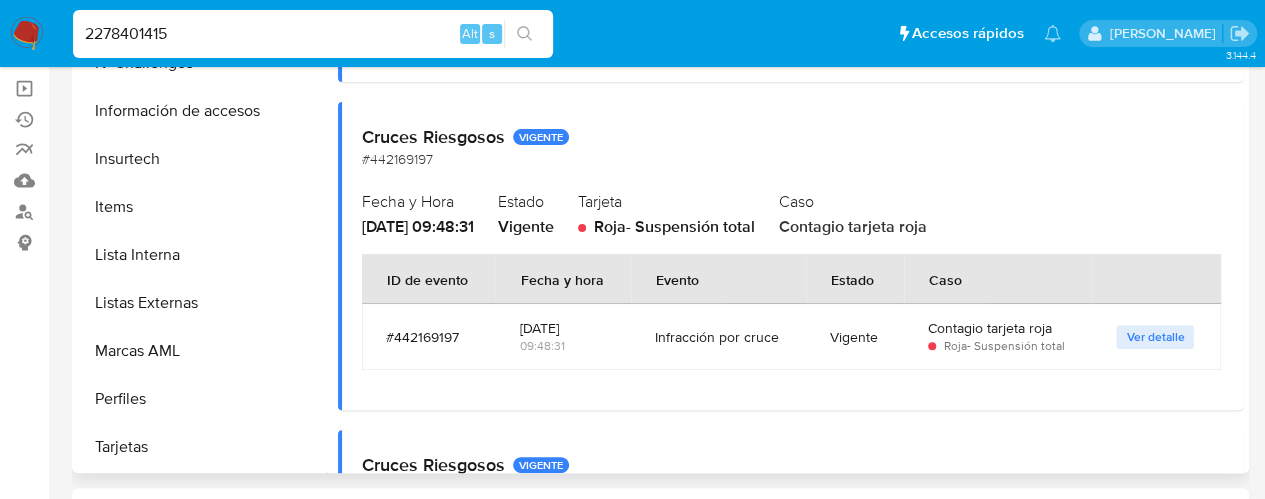 click on "Ver detalle" at bounding box center (1155, 337) 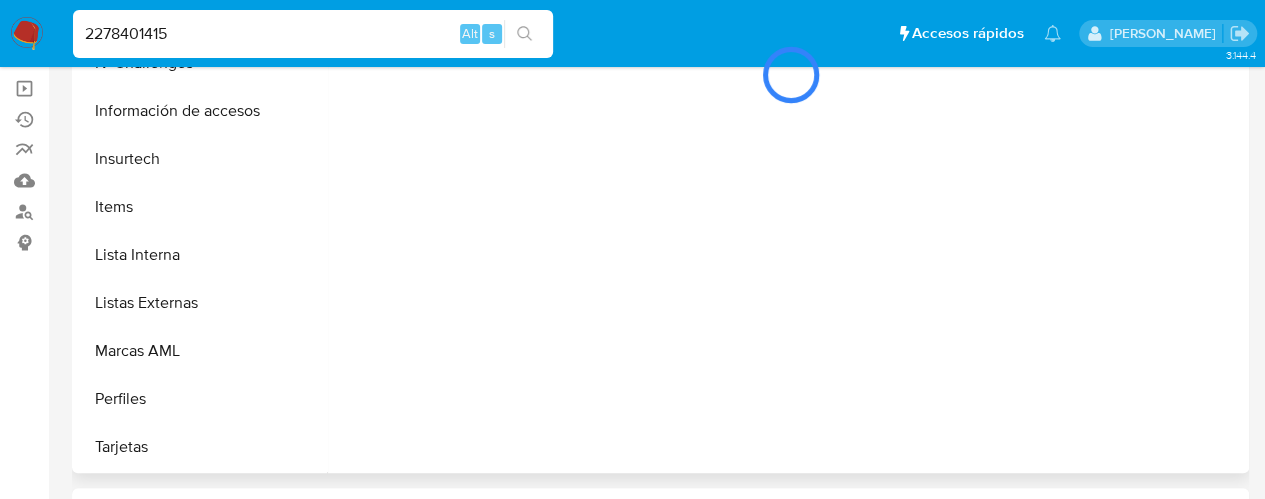scroll, scrollTop: 0, scrollLeft: 0, axis: both 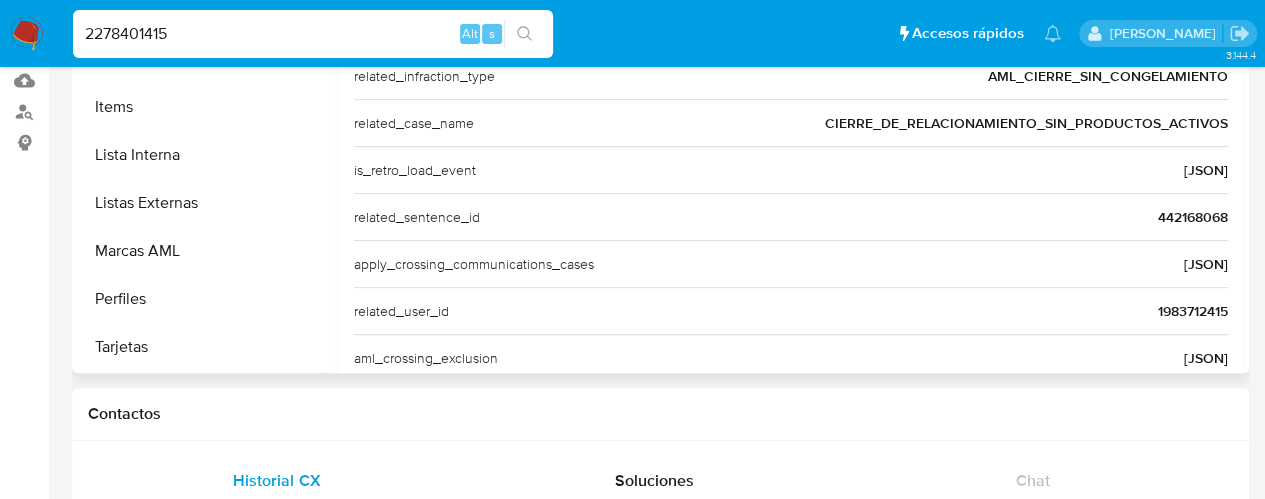 drag, startPoint x: 821, startPoint y: 119, endPoint x: 1217, endPoint y: 113, distance: 396.04544 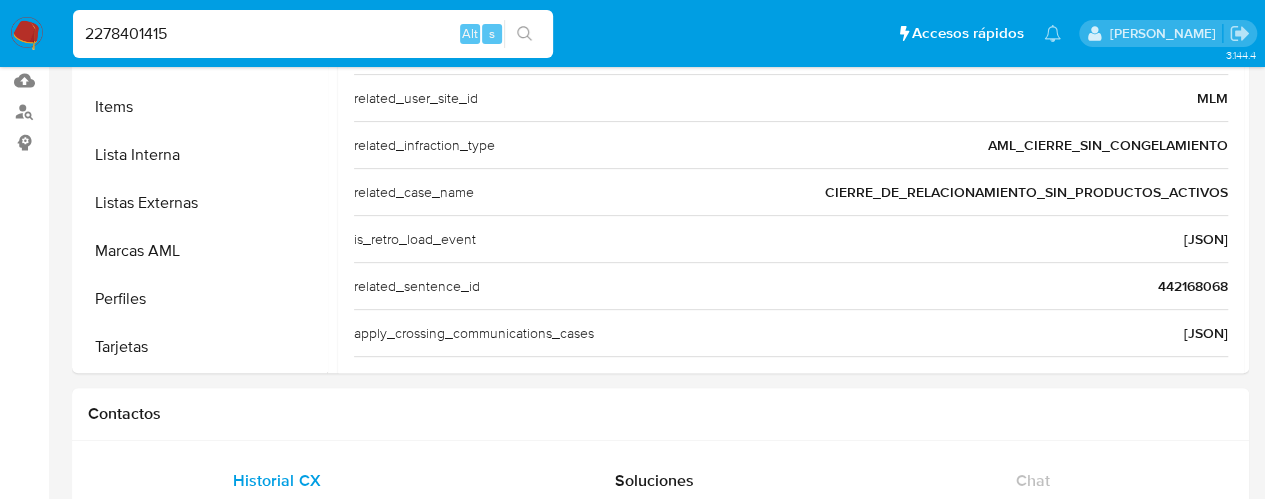 scroll, scrollTop: 500, scrollLeft: 0, axis: vertical 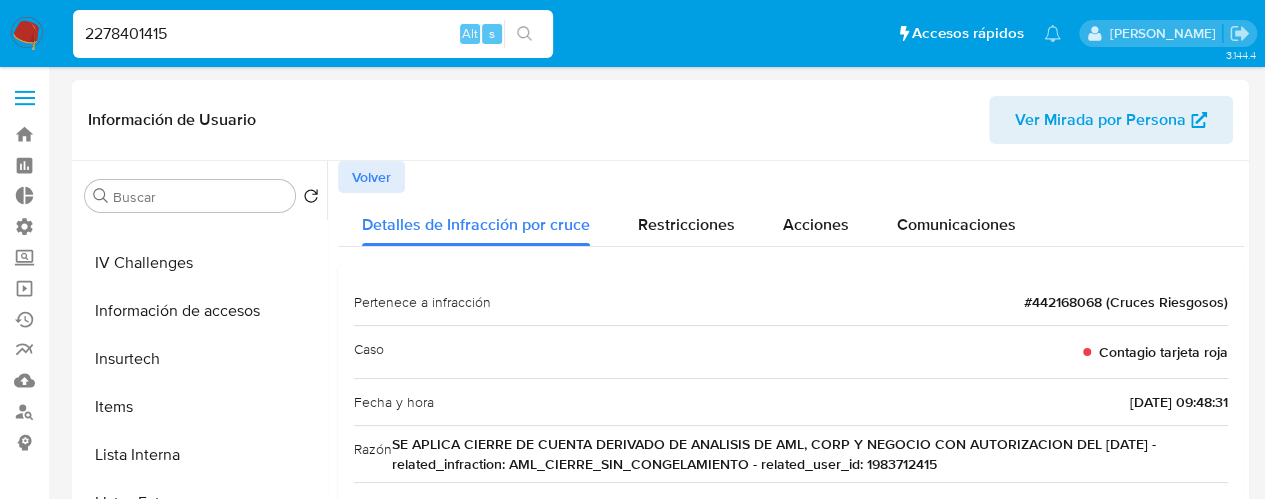 click on "Volver" at bounding box center (371, 177) 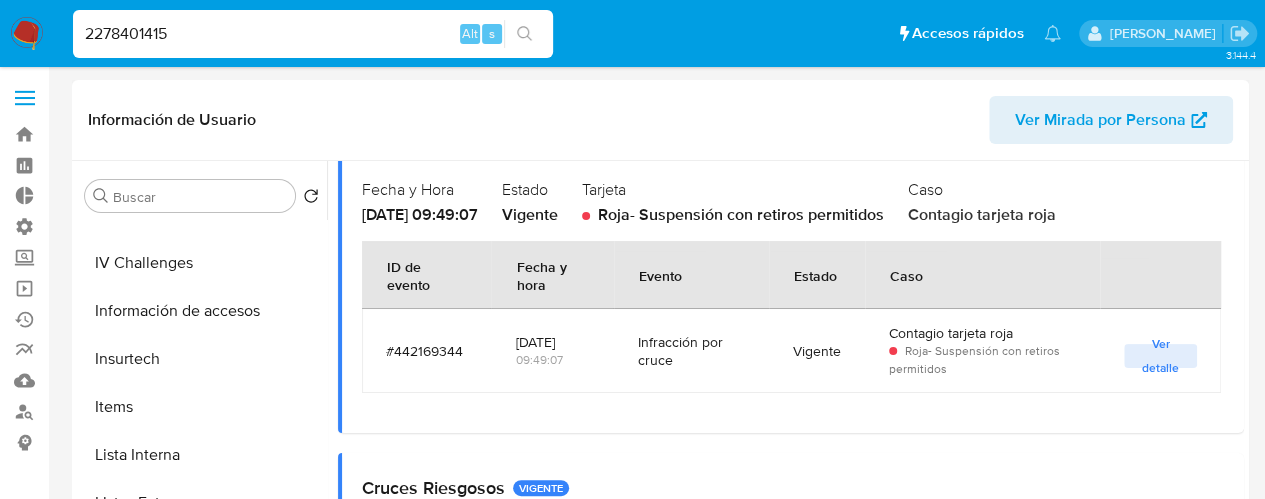 scroll, scrollTop: 600, scrollLeft: 0, axis: vertical 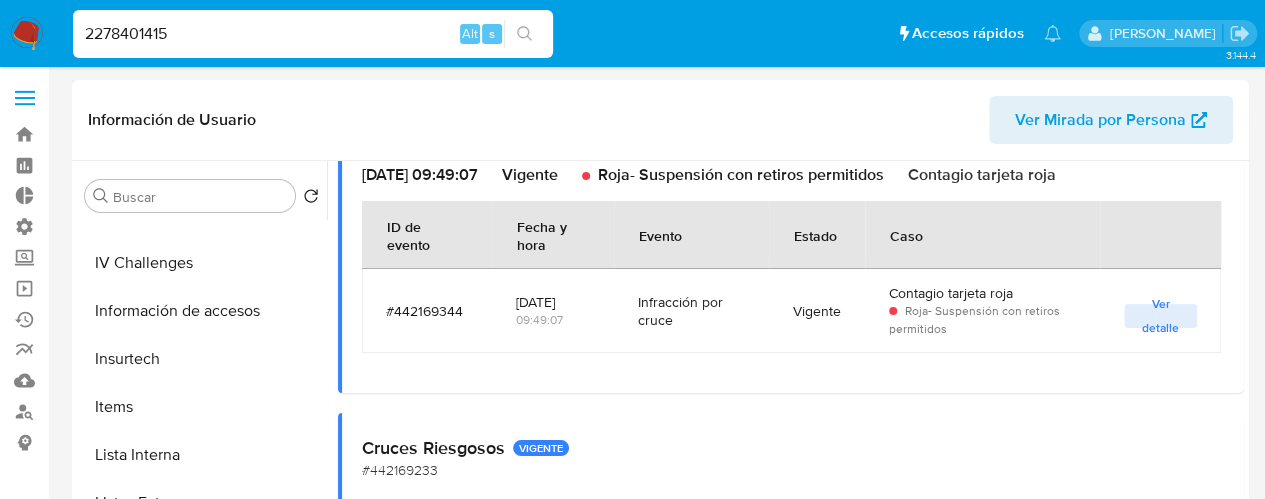 drag, startPoint x: 386, startPoint y: 316, endPoint x: 526, endPoint y: 305, distance: 140.43147 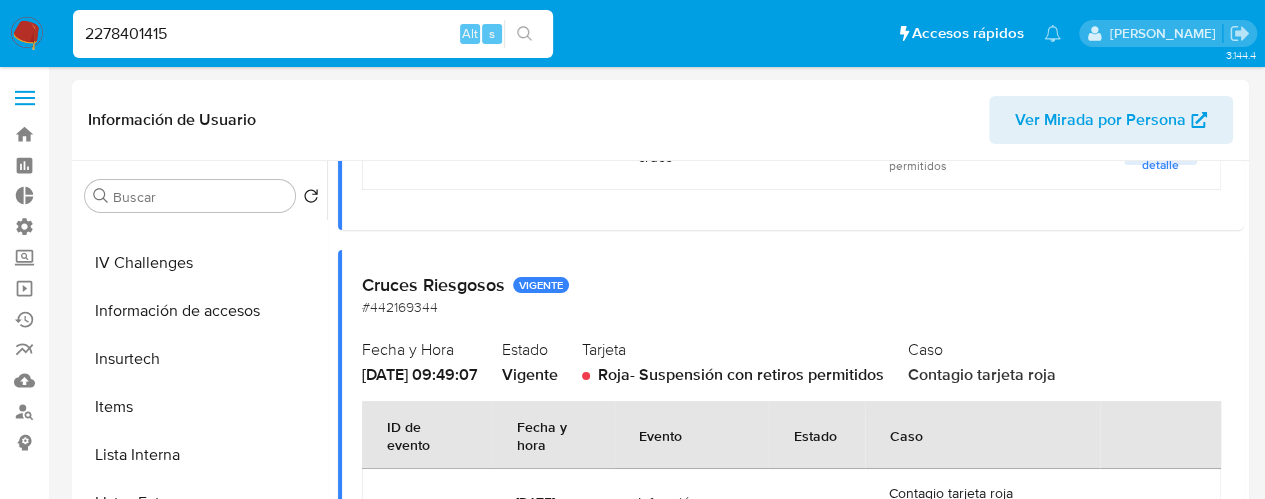 scroll, scrollTop: 500, scrollLeft: 0, axis: vertical 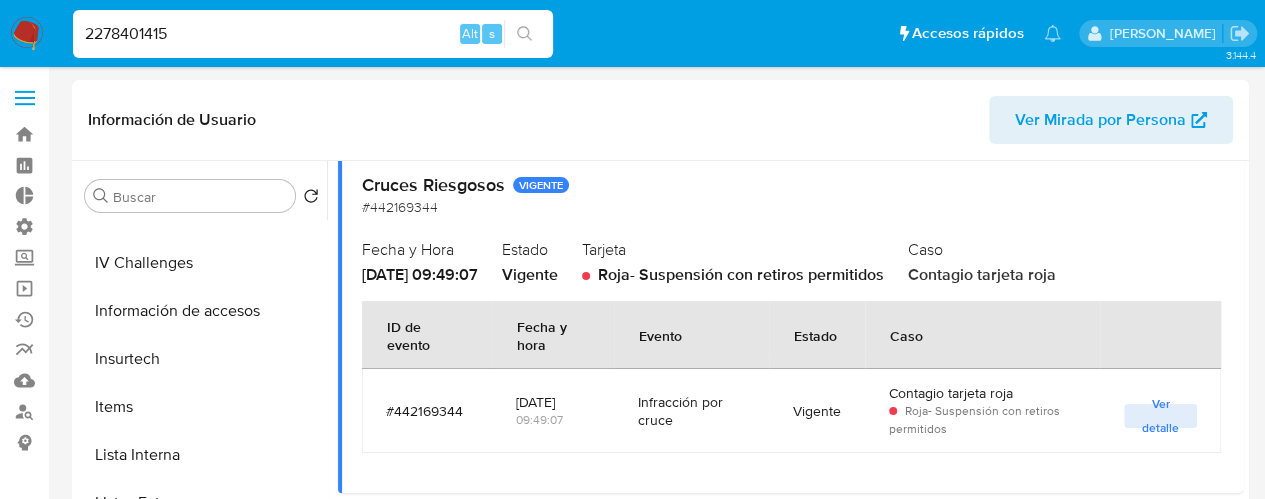 click on "#442169344" at bounding box center (426, 411) 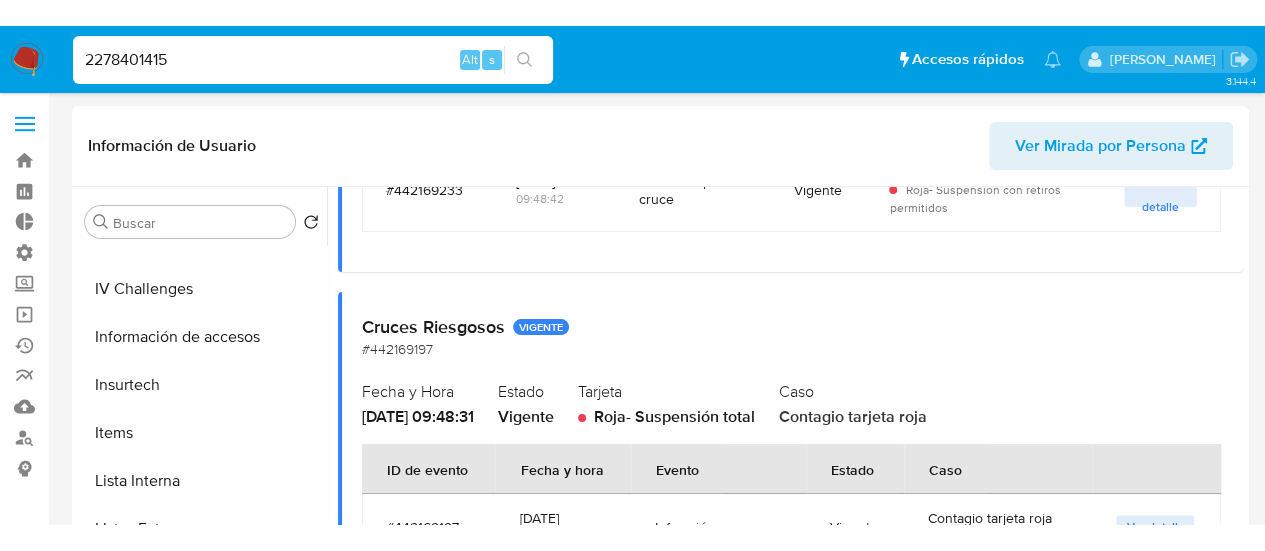 scroll, scrollTop: 1200, scrollLeft: 0, axis: vertical 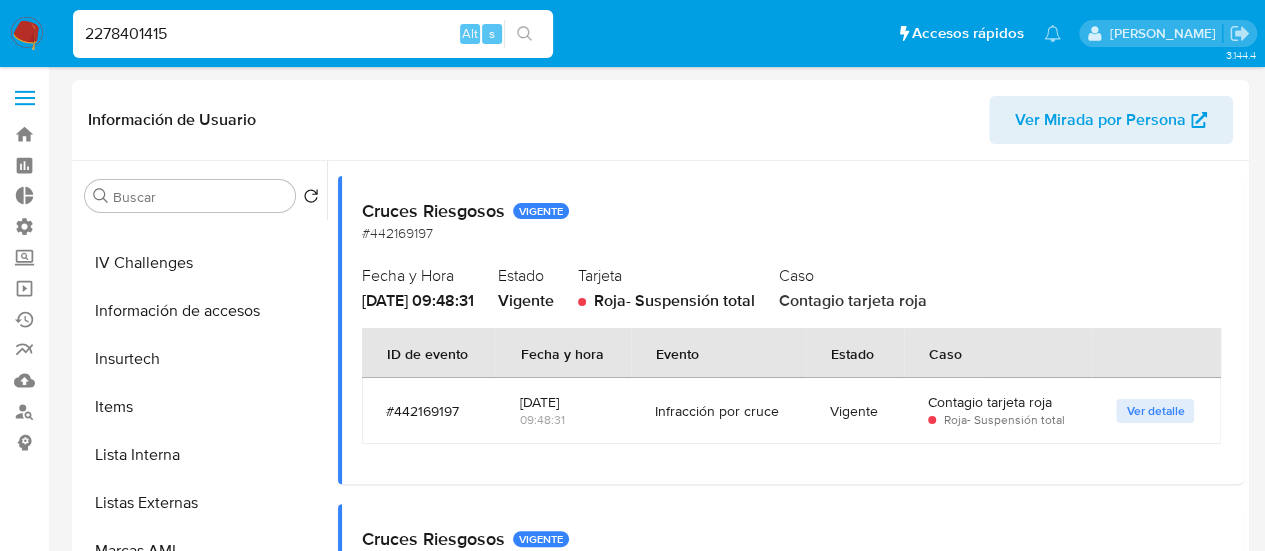click on "2278401415" at bounding box center [313, 34] 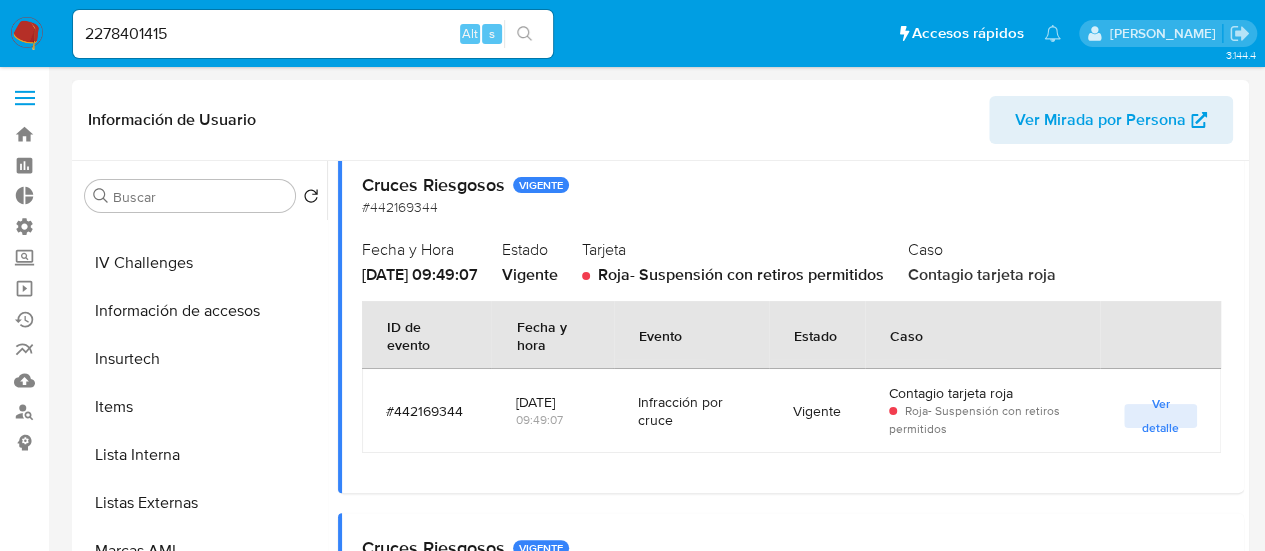 scroll, scrollTop: 0, scrollLeft: 0, axis: both 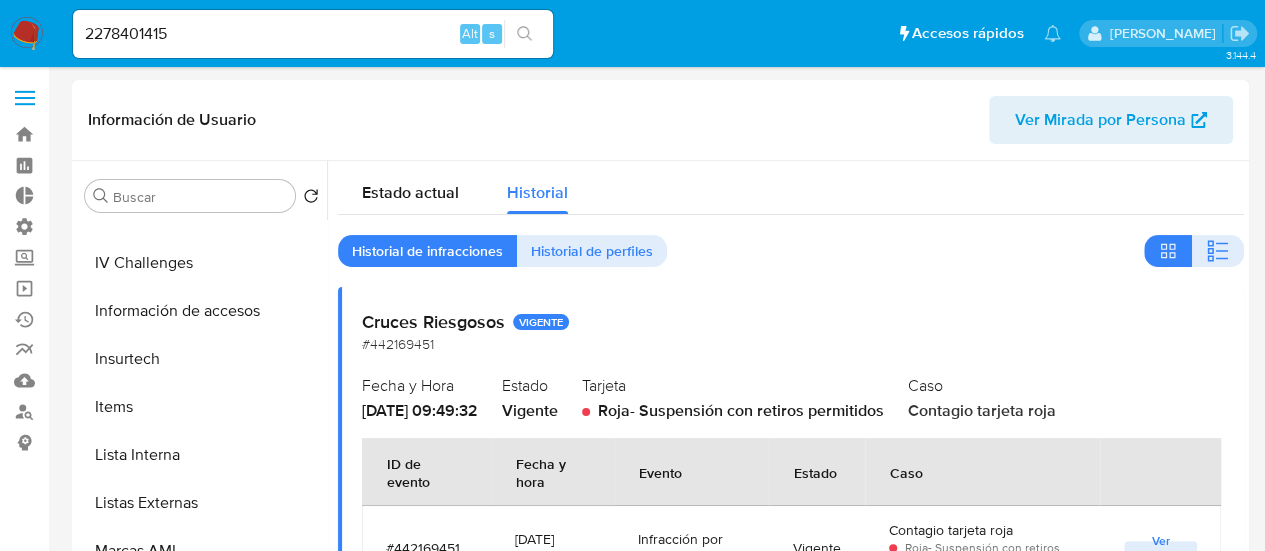type 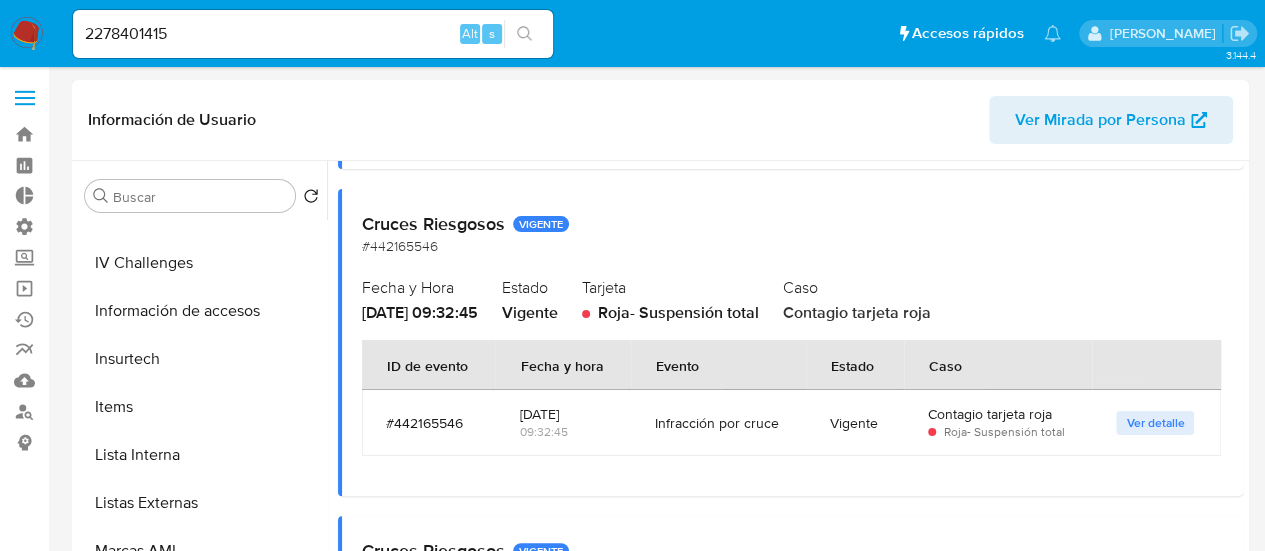 scroll, scrollTop: 6434, scrollLeft: 0, axis: vertical 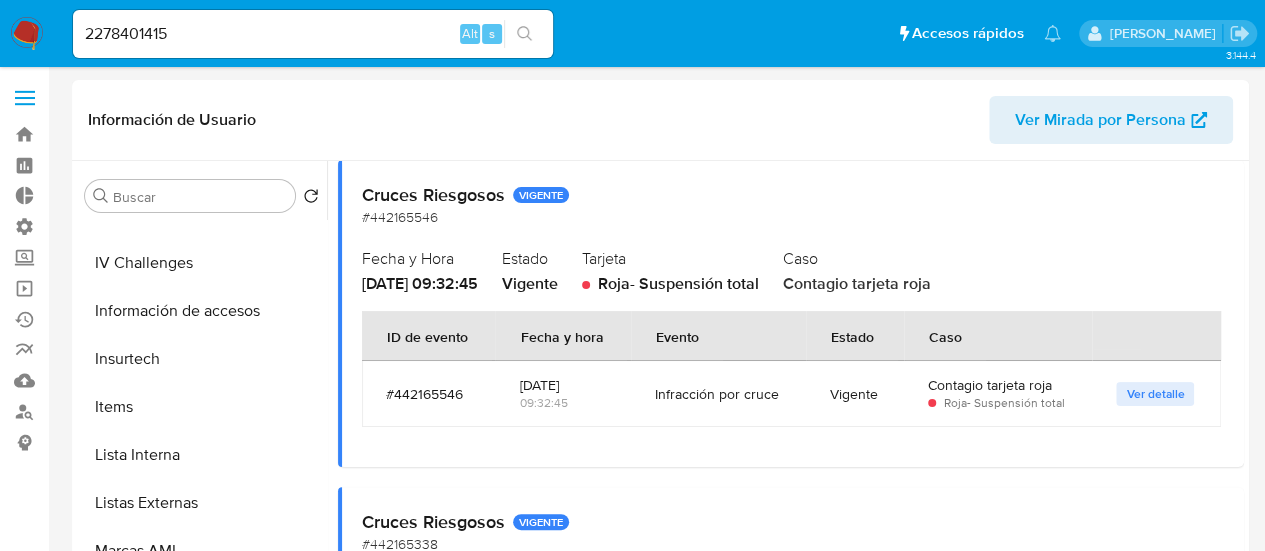 click on "2278401415" at bounding box center [313, 34] 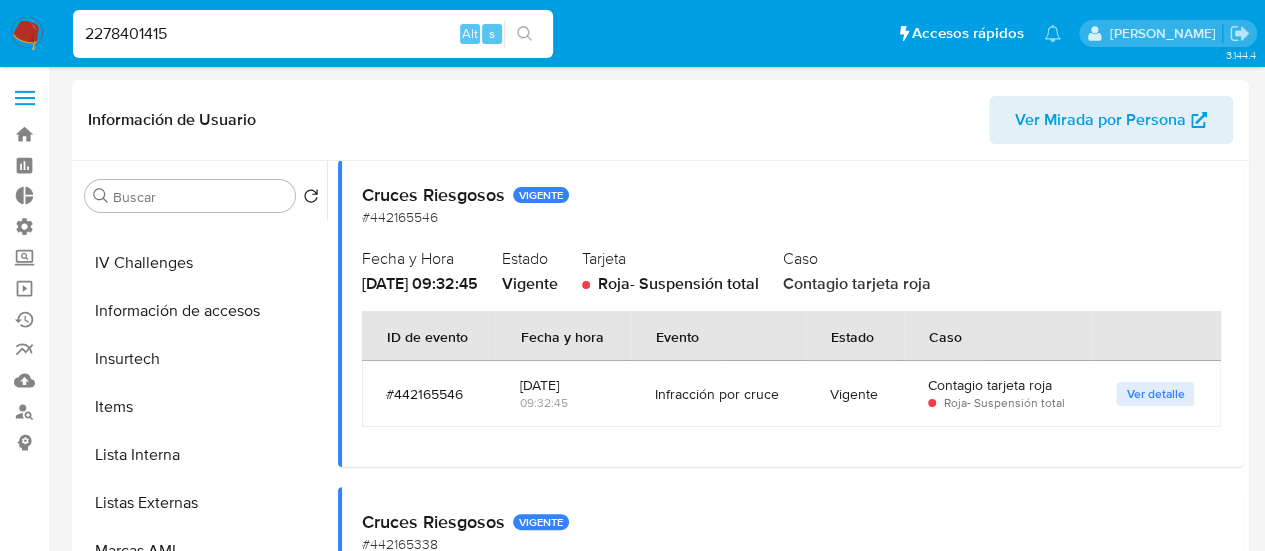 click on "2278401415" at bounding box center (313, 34) 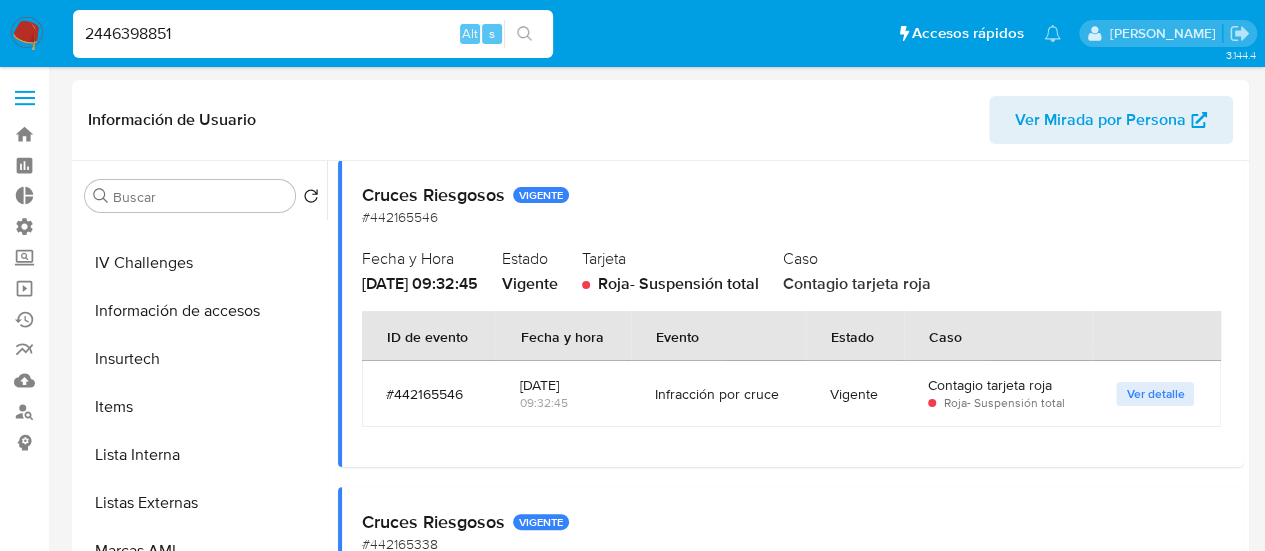type on "2446398851" 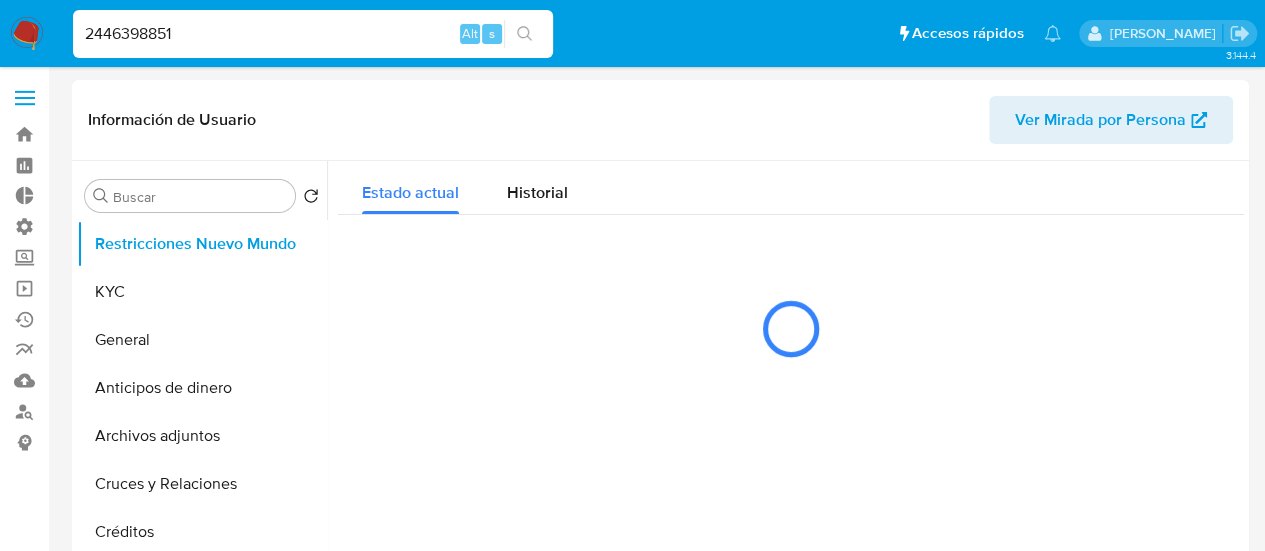 select on "10" 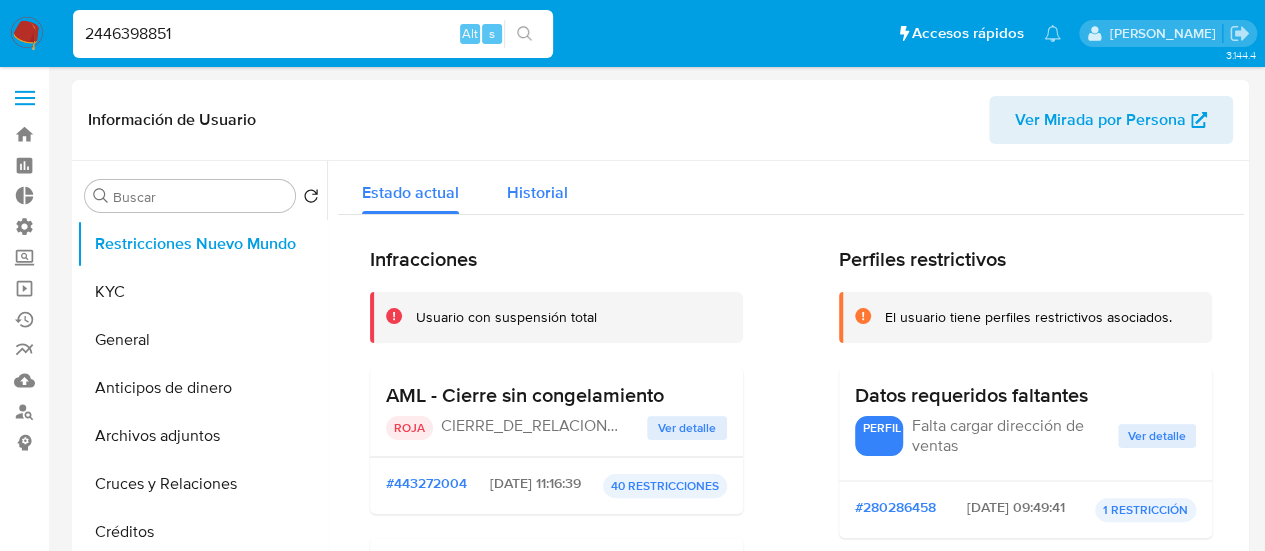 click on "Historial" at bounding box center (537, 192) 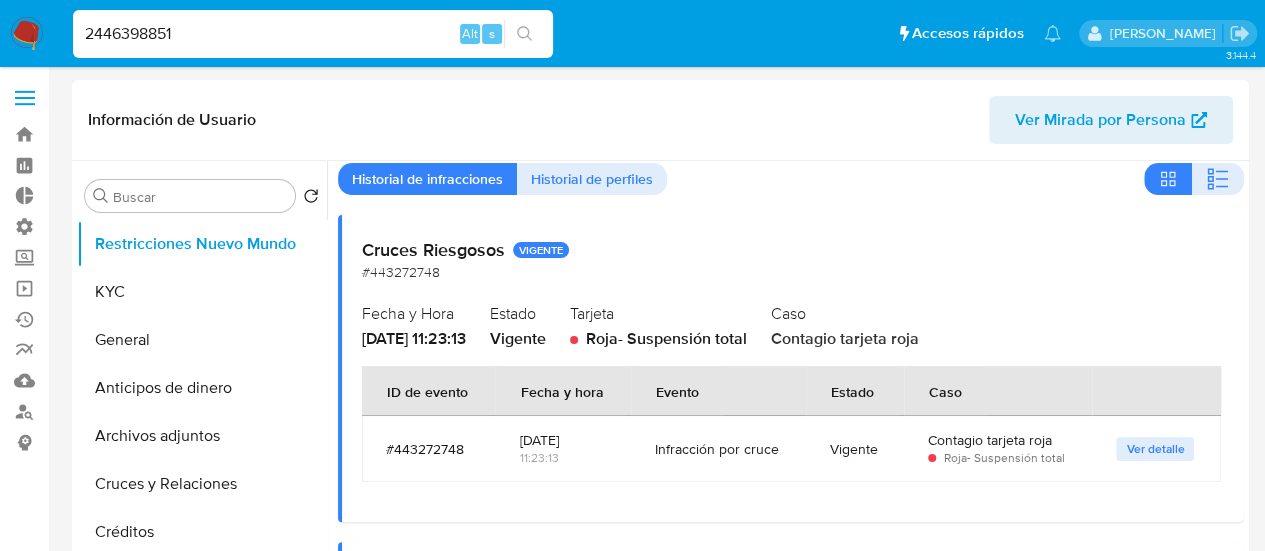 scroll, scrollTop: 100, scrollLeft: 0, axis: vertical 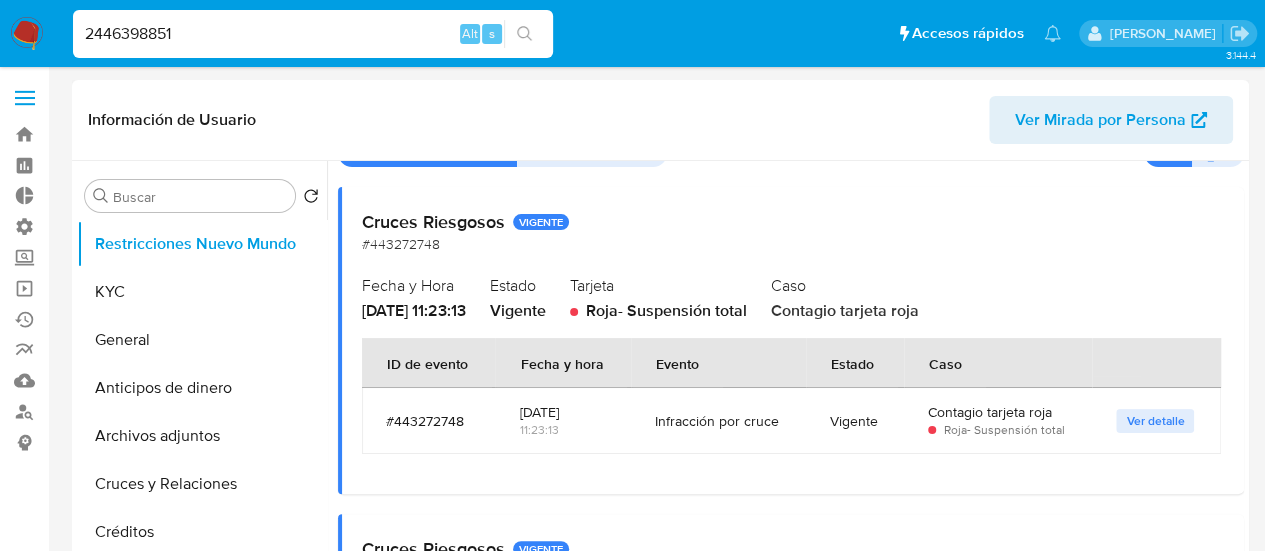 click on "#443272748" at bounding box center (428, 421) 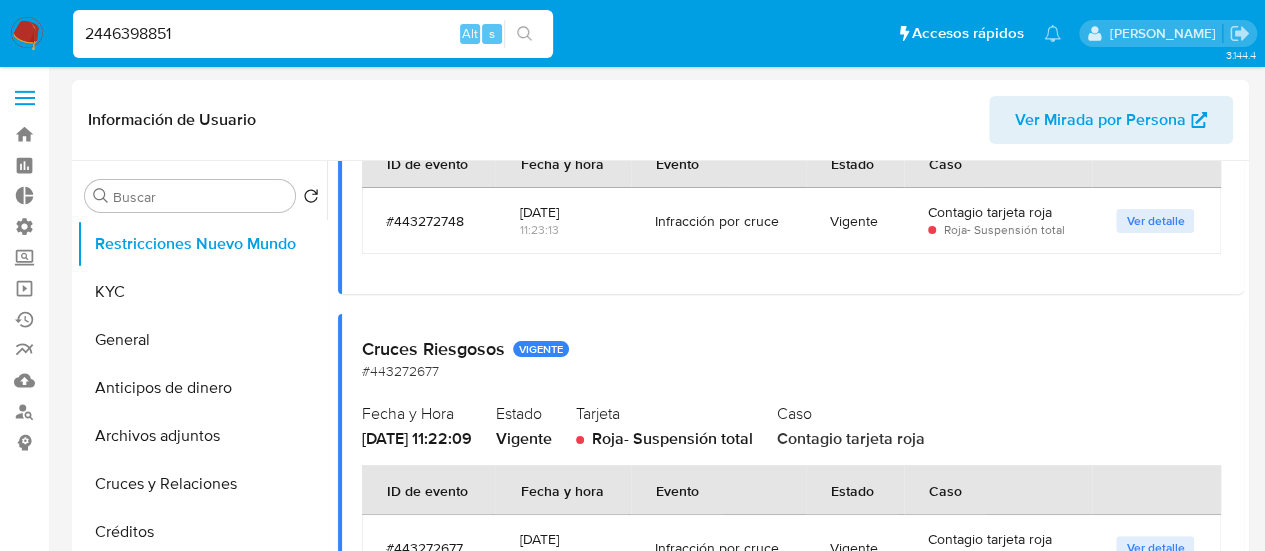 scroll, scrollTop: 400, scrollLeft: 0, axis: vertical 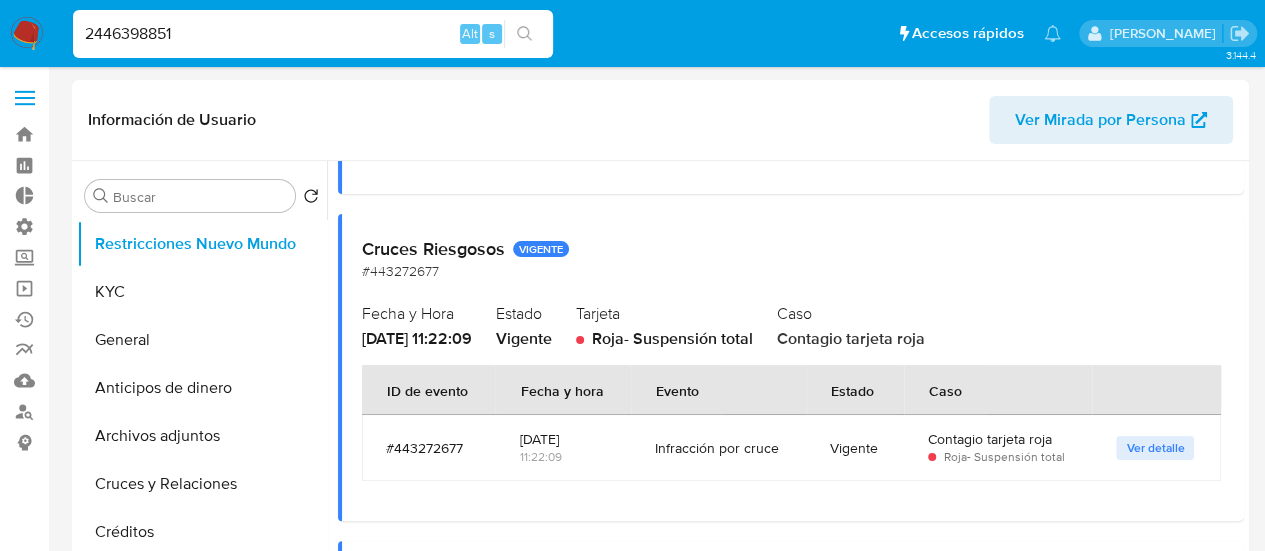 click on "#443272677" at bounding box center [428, 448] 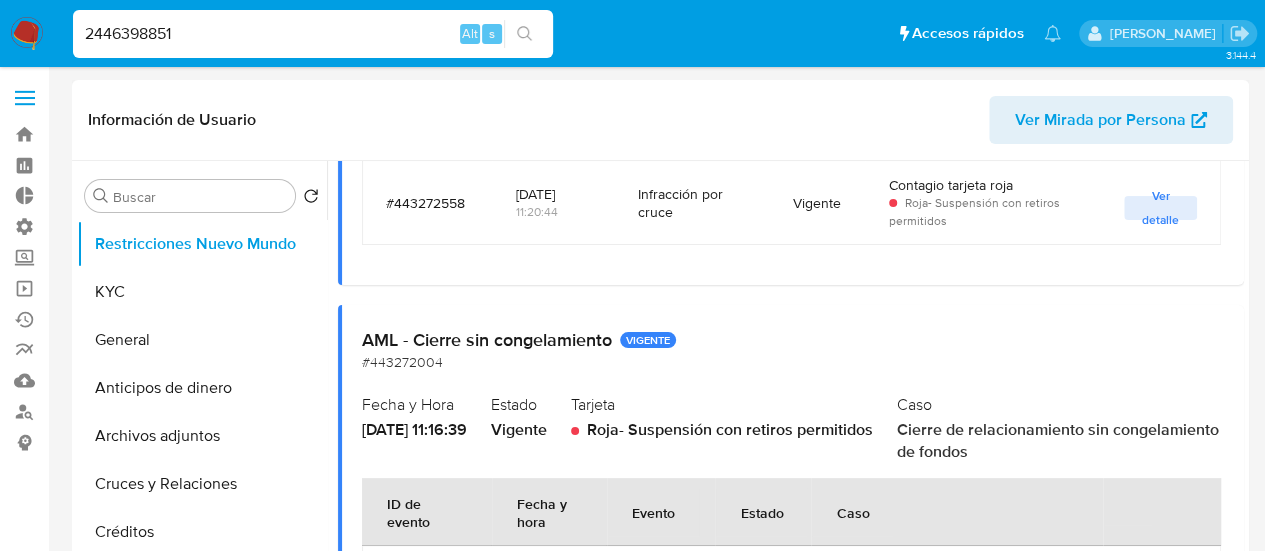 scroll, scrollTop: 1022, scrollLeft: 0, axis: vertical 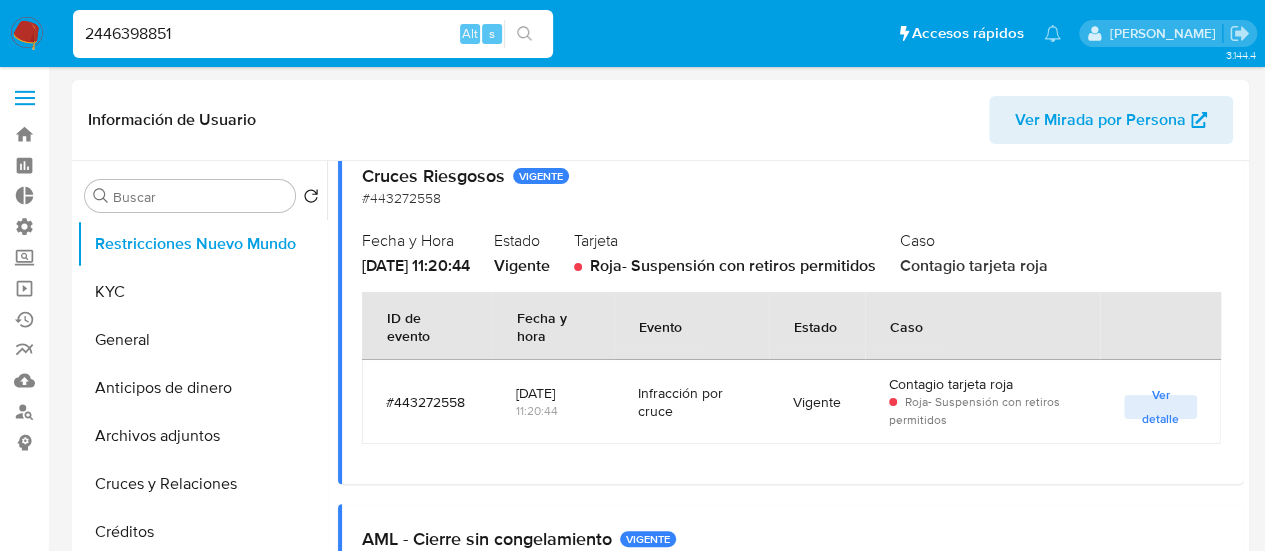 click on "Ver detalle" at bounding box center (1160, 407) 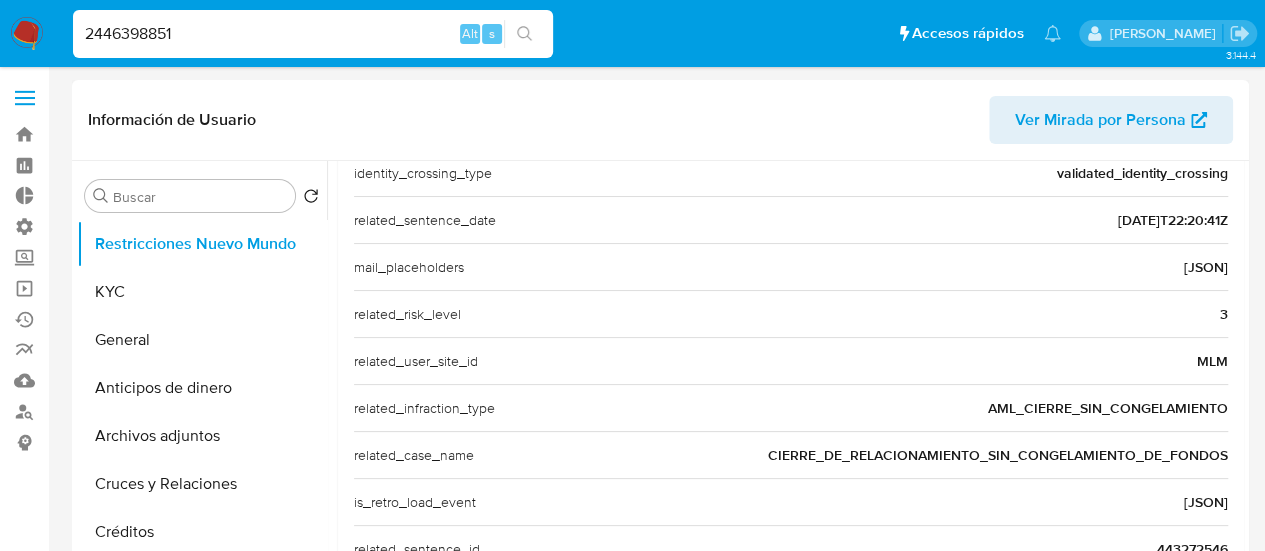 scroll, scrollTop: 643, scrollLeft: 0, axis: vertical 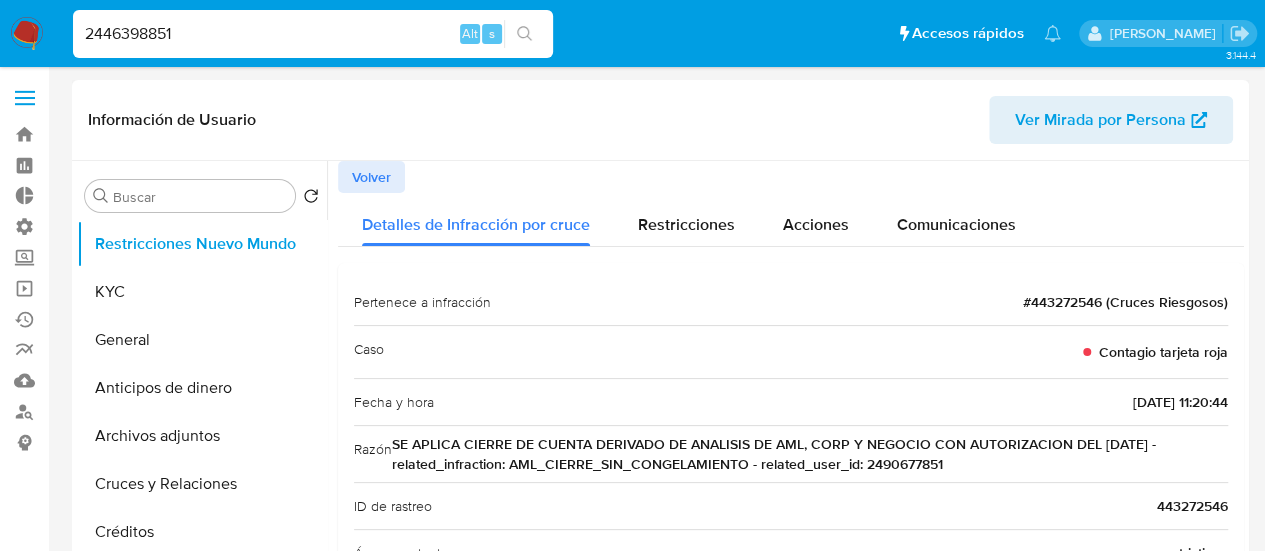 click on "Volver" at bounding box center [371, 177] 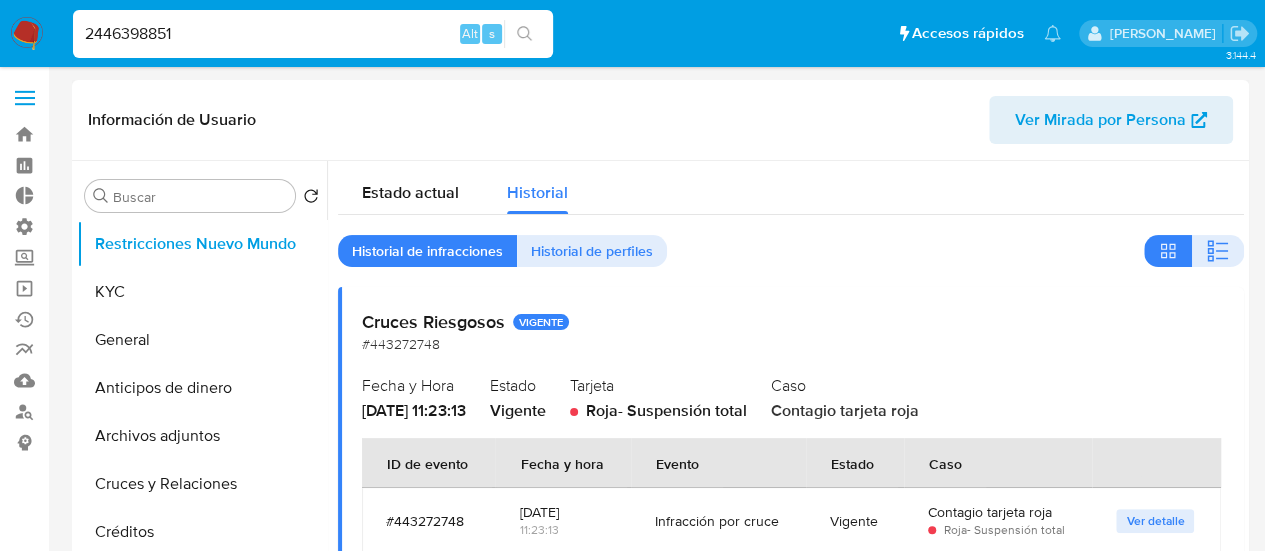 click on "2446398851" at bounding box center [313, 34] 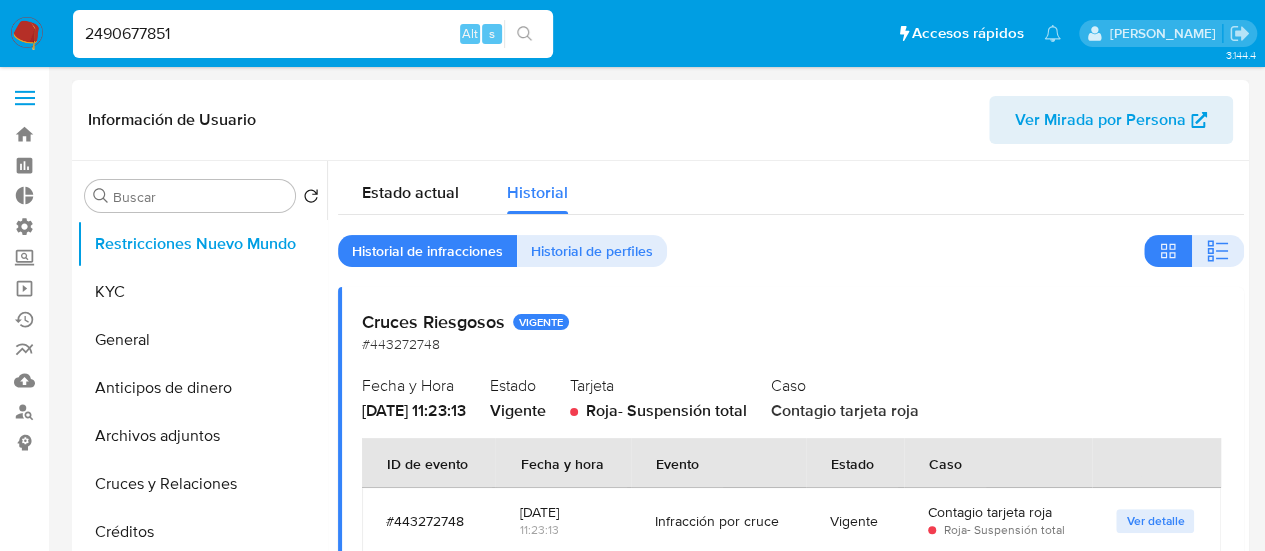 type on "2490677851" 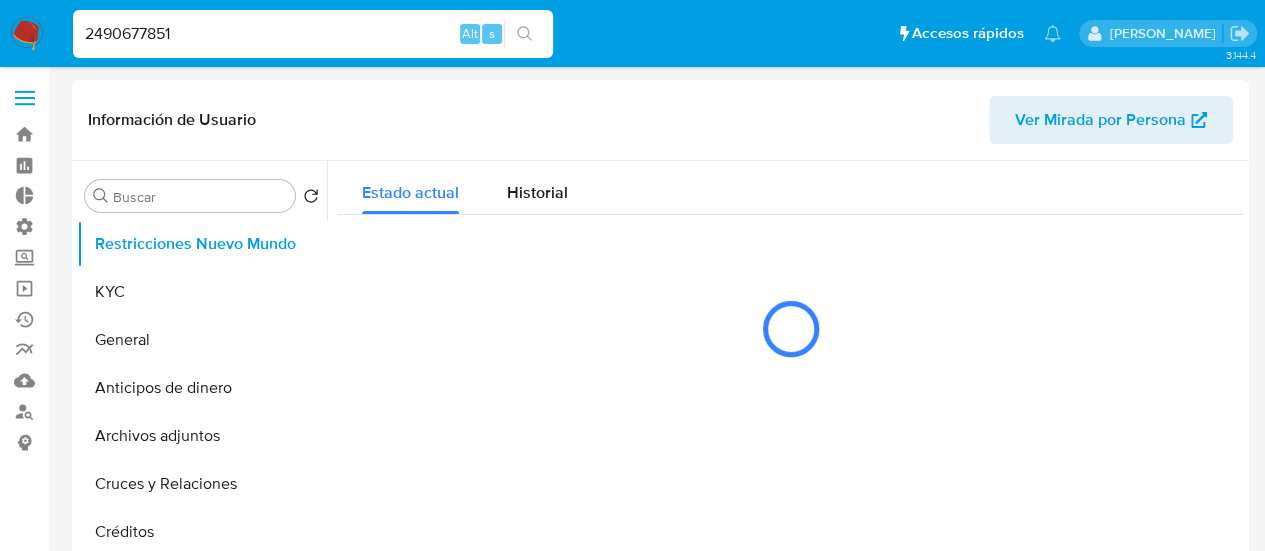select on "10" 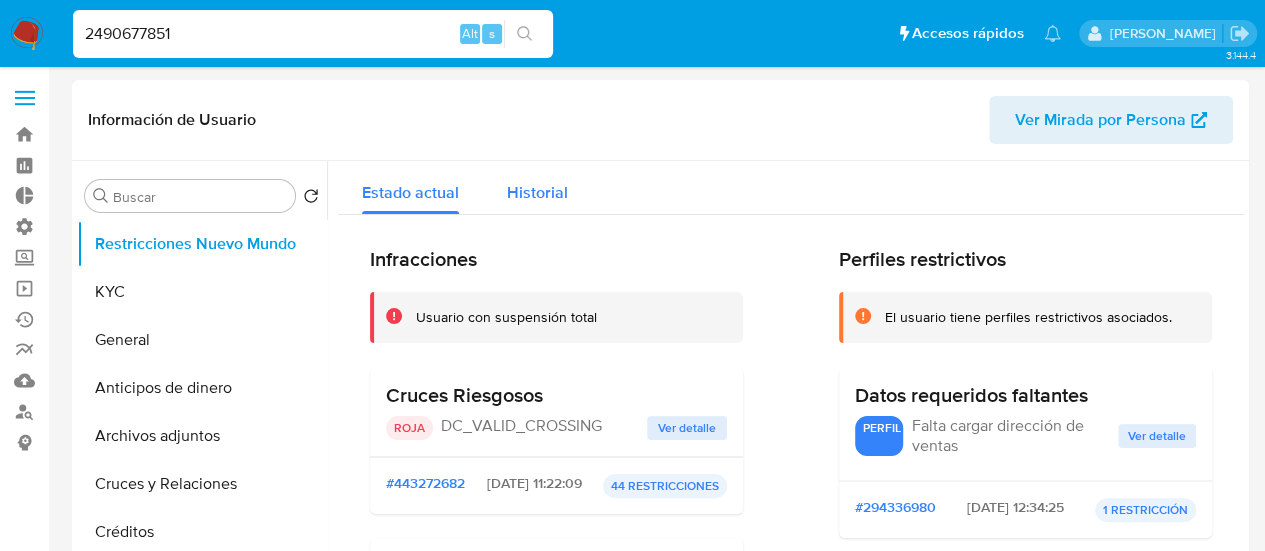click on "Historial" at bounding box center [537, 187] 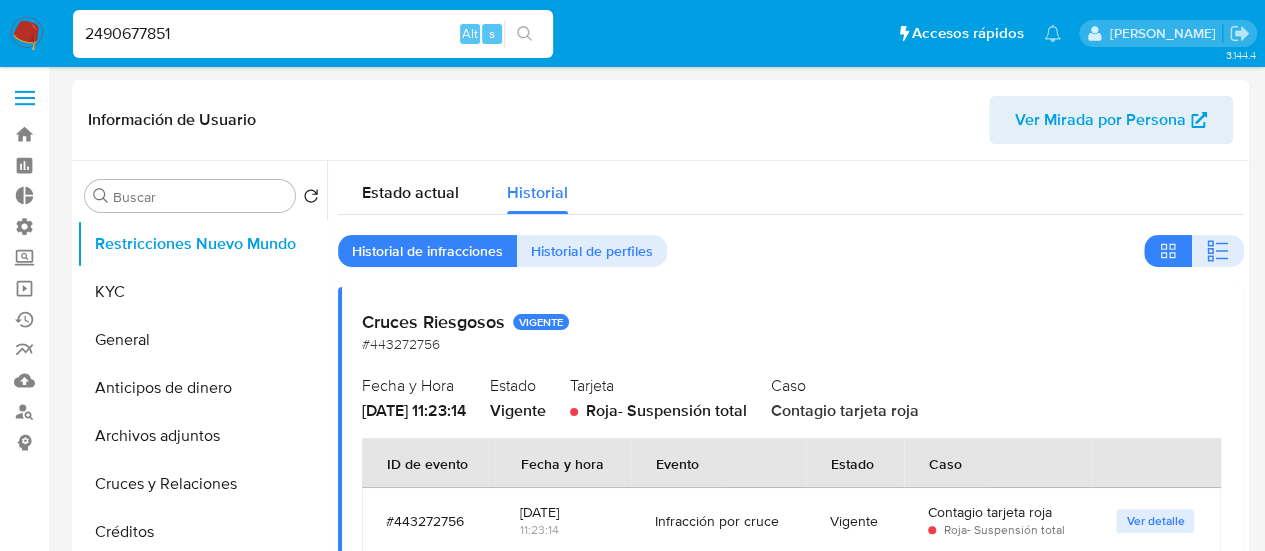scroll, scrollTop: 8, scrollLeft: 0, axis: vertical 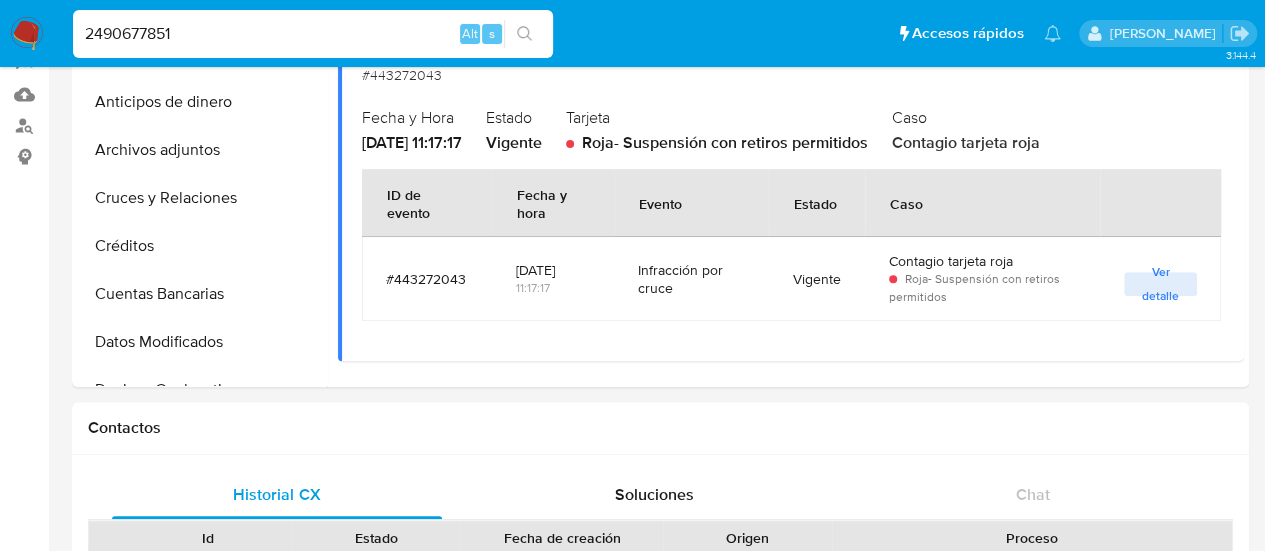 click on "2490677851" at bounding box center [313, 34] 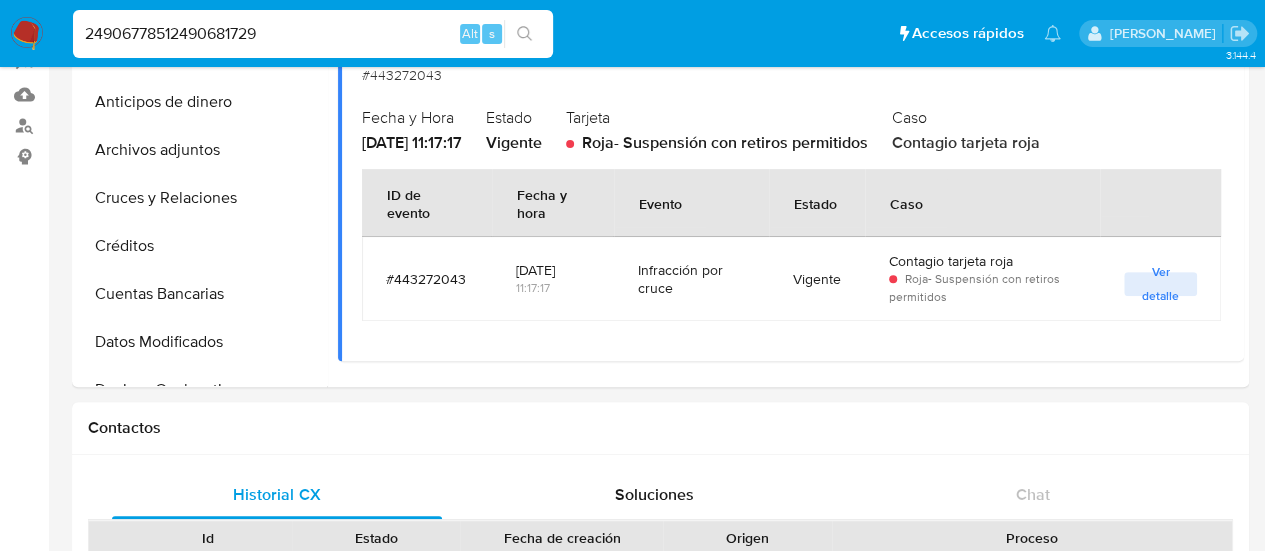 click on "24906778512490681729" at bounding box center (313, 34) 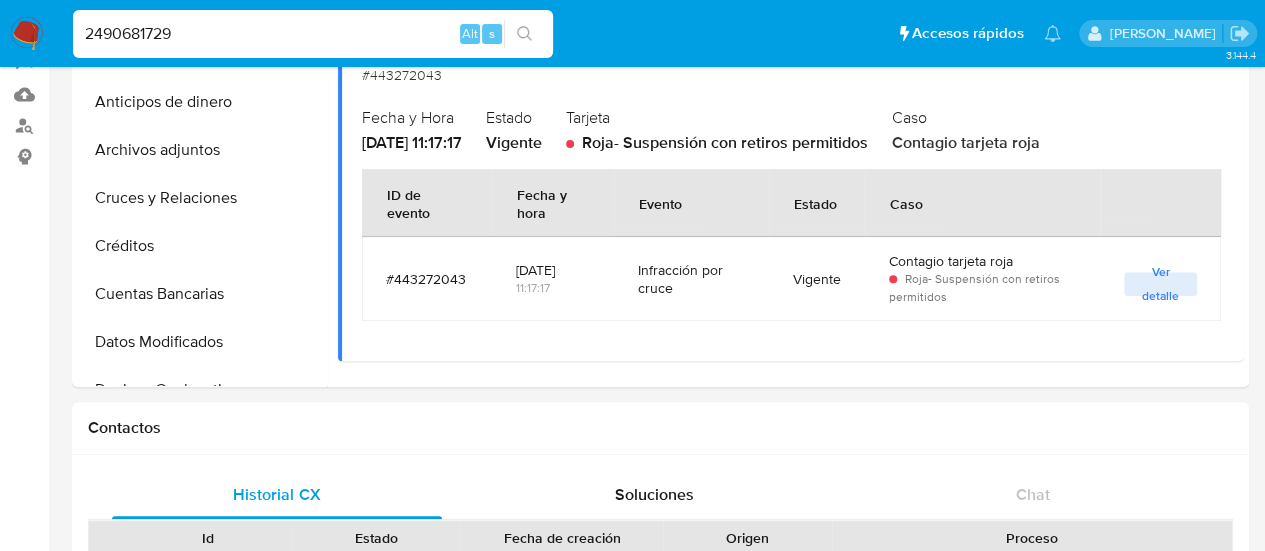type on "2490681729" 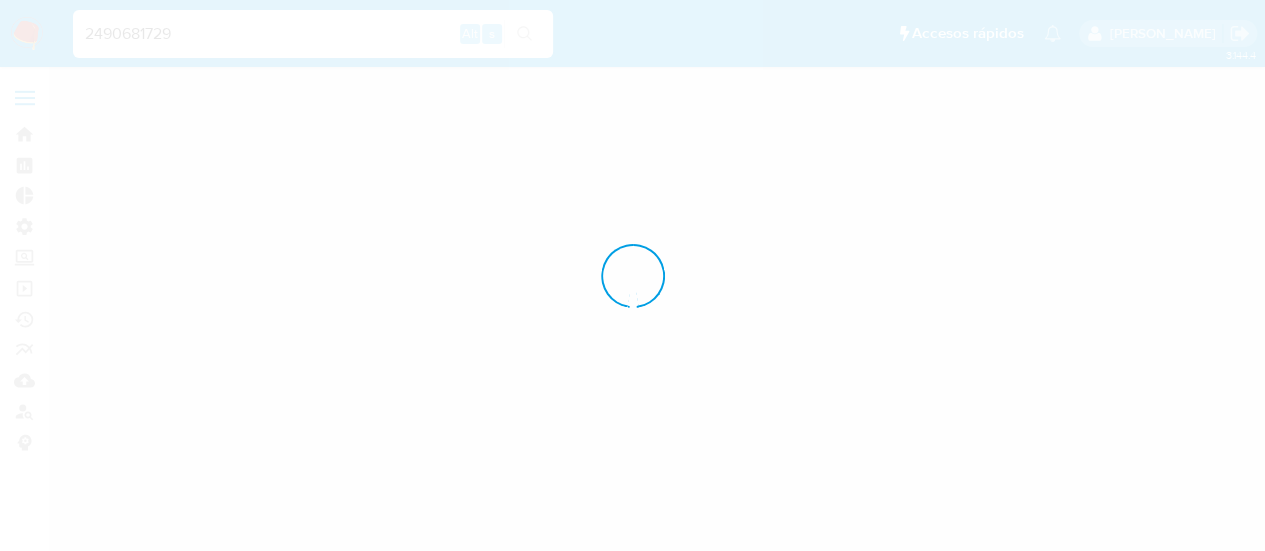 scroll, scrollTop: 0, scrollLeft: 0, axis: both 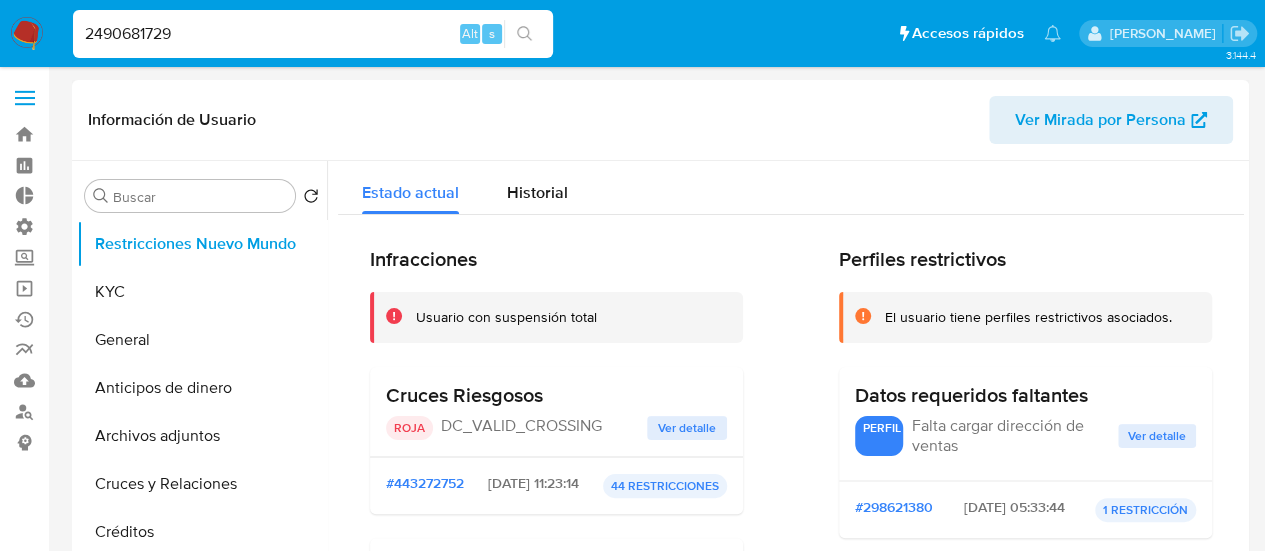 select on "10" 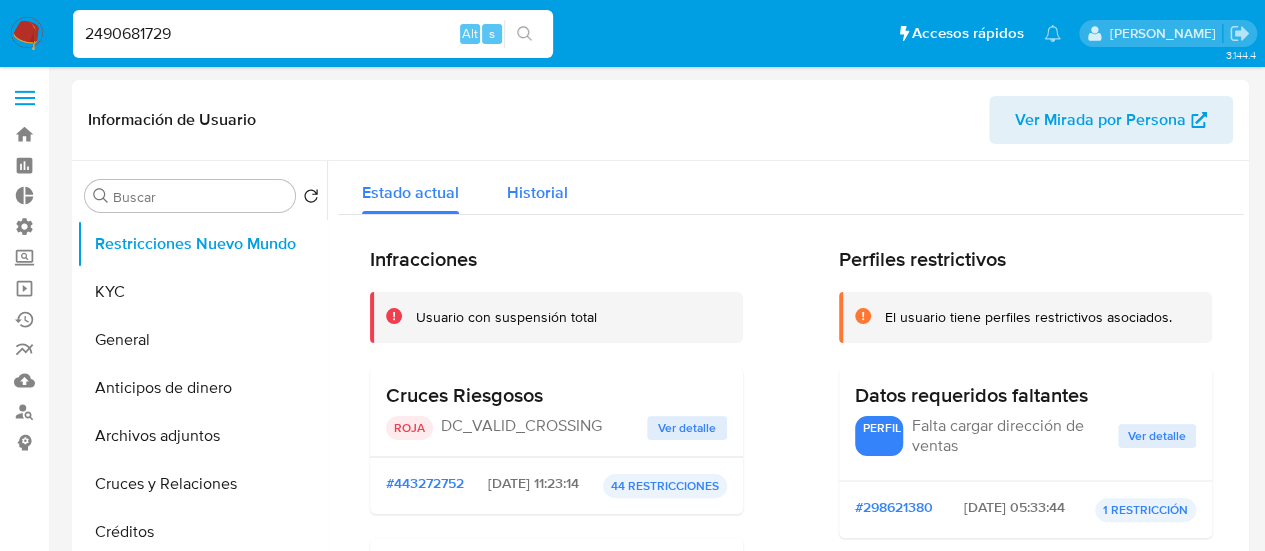 click on "Historial" at bounding box center (537, 192) 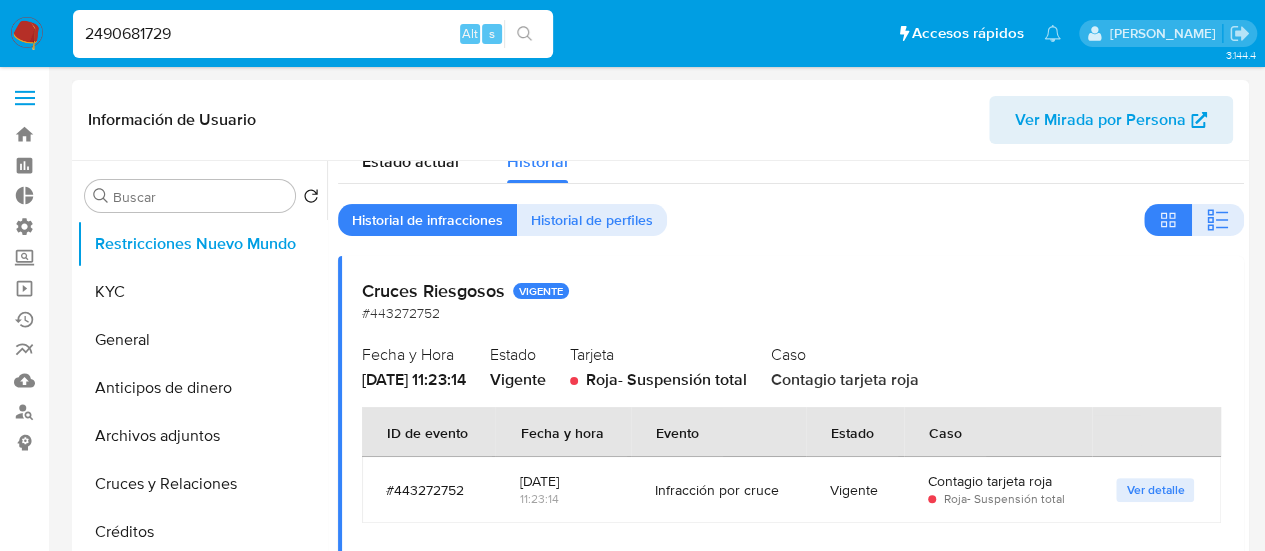 scroll, scrollTop: 0, scrollLeft: 0, axis: both 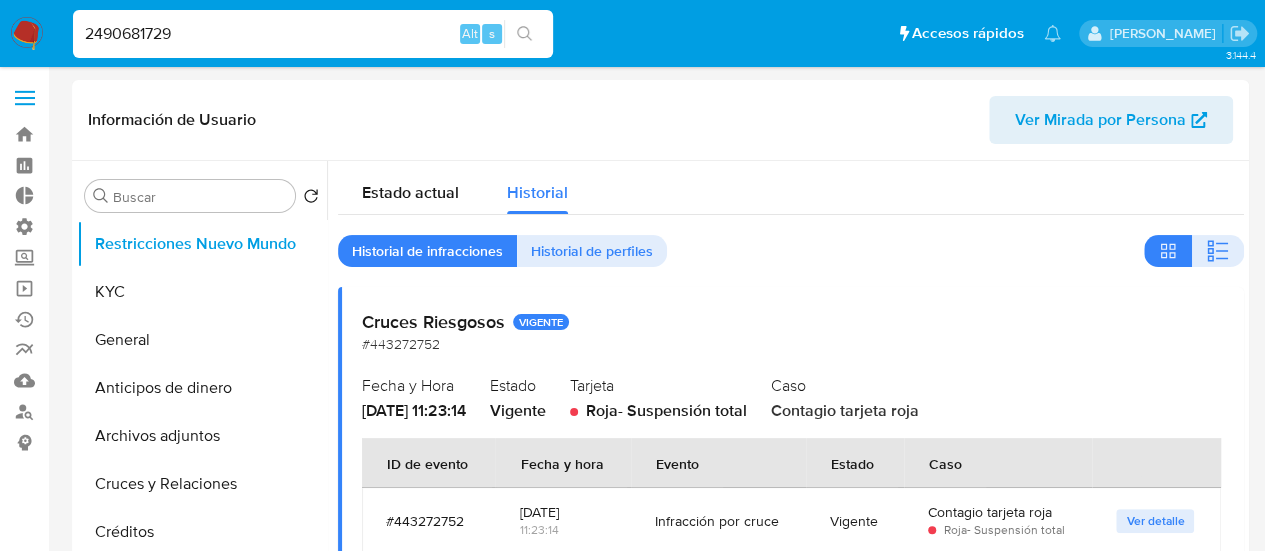 click on "2490681729" at bounding box center (313, 34) 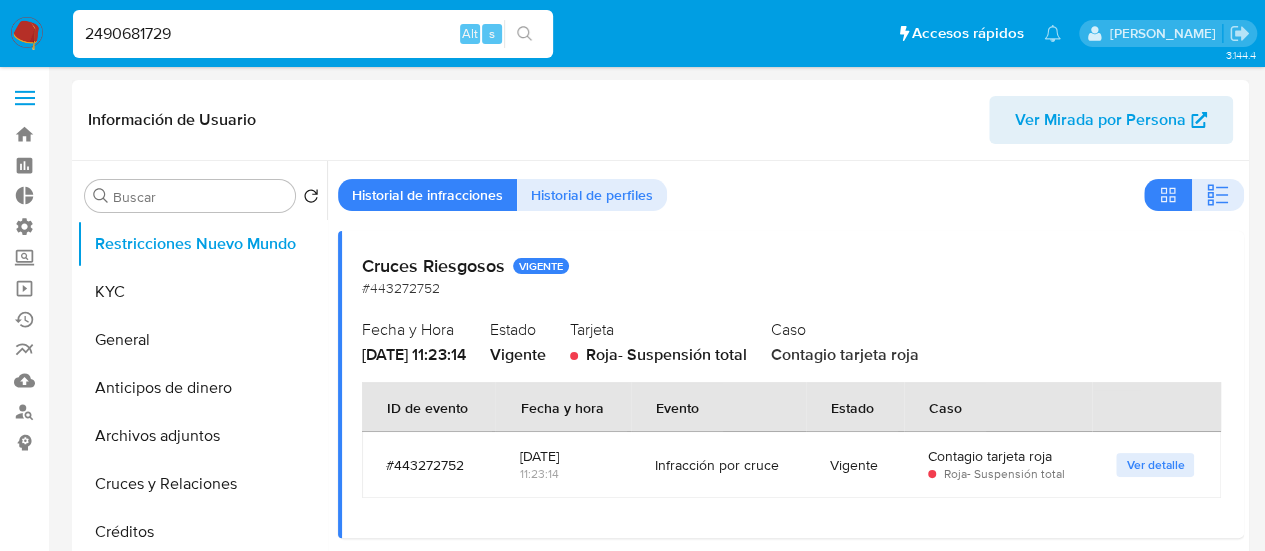 scroll, scrollTop: 100, scrollLeft: 0, axis: vertical 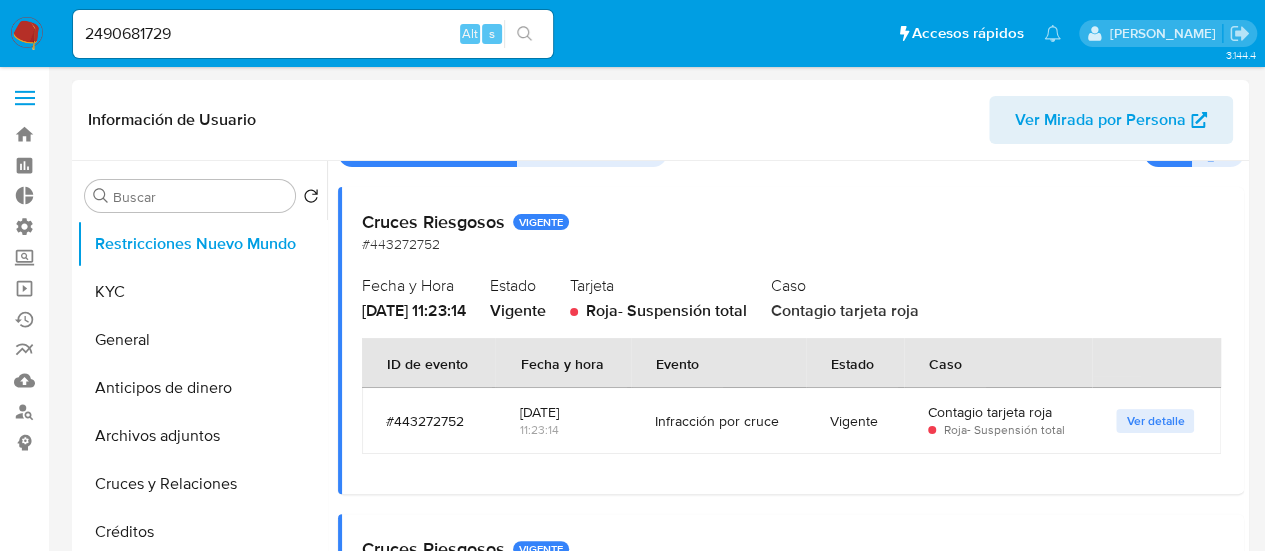 click on "#443272752" at bounding box center [428, 421] 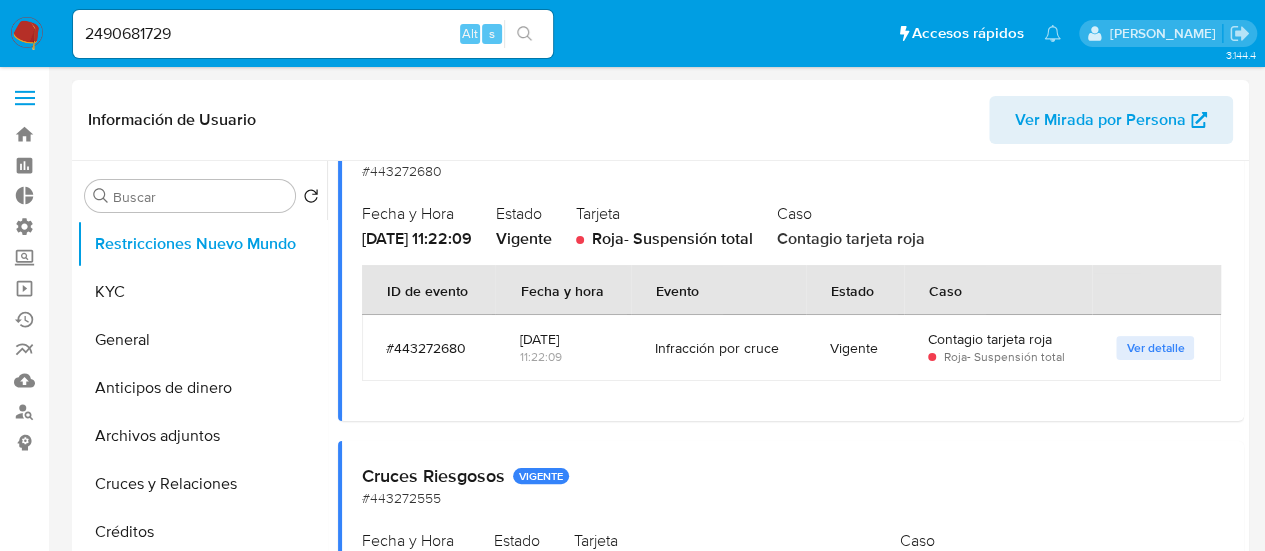 click on "#443272680" at bounding box center (428, 348) 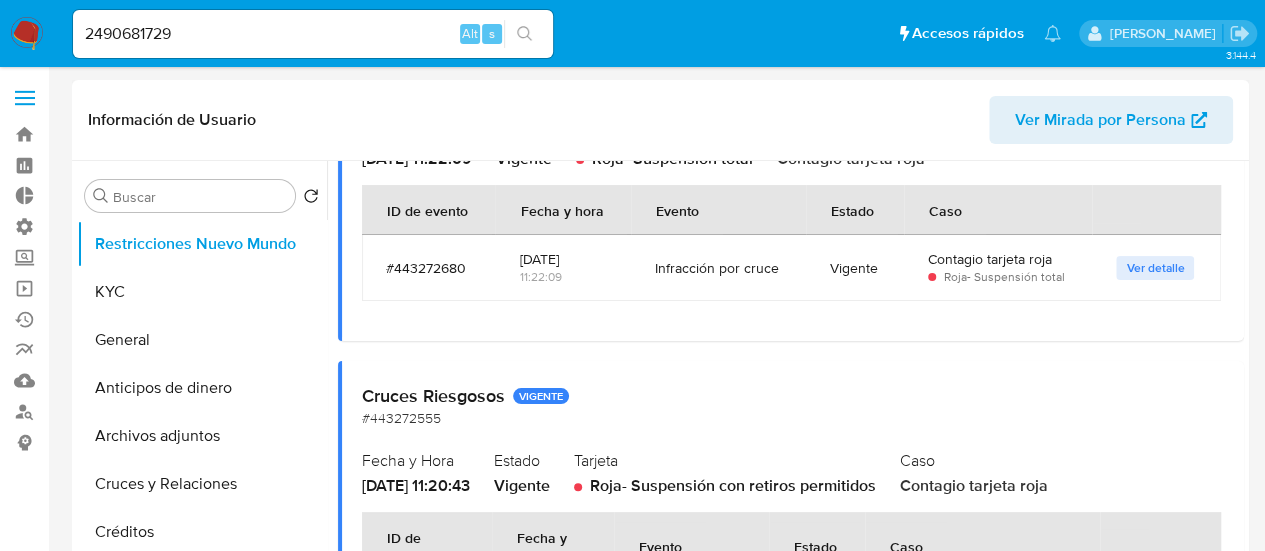 scroll, scrollTop: 700, scrollLeft: 0, axis: vertical 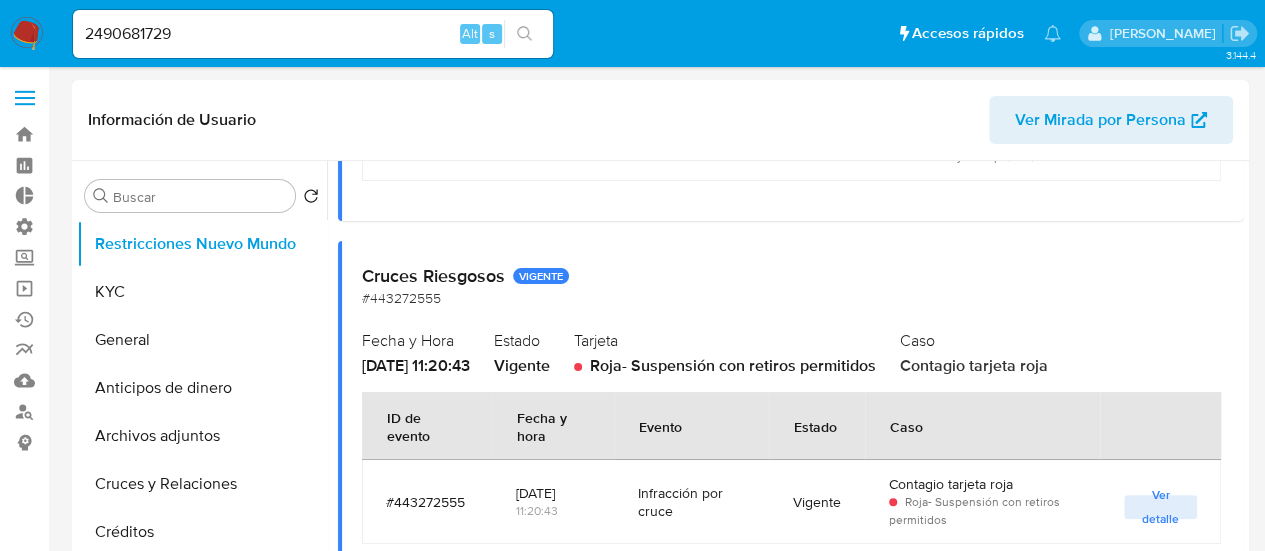 drag, startPoint x: 708, startPoint y: 377, endPoint x: 795, endPoint y: 369, distance: 87.36704 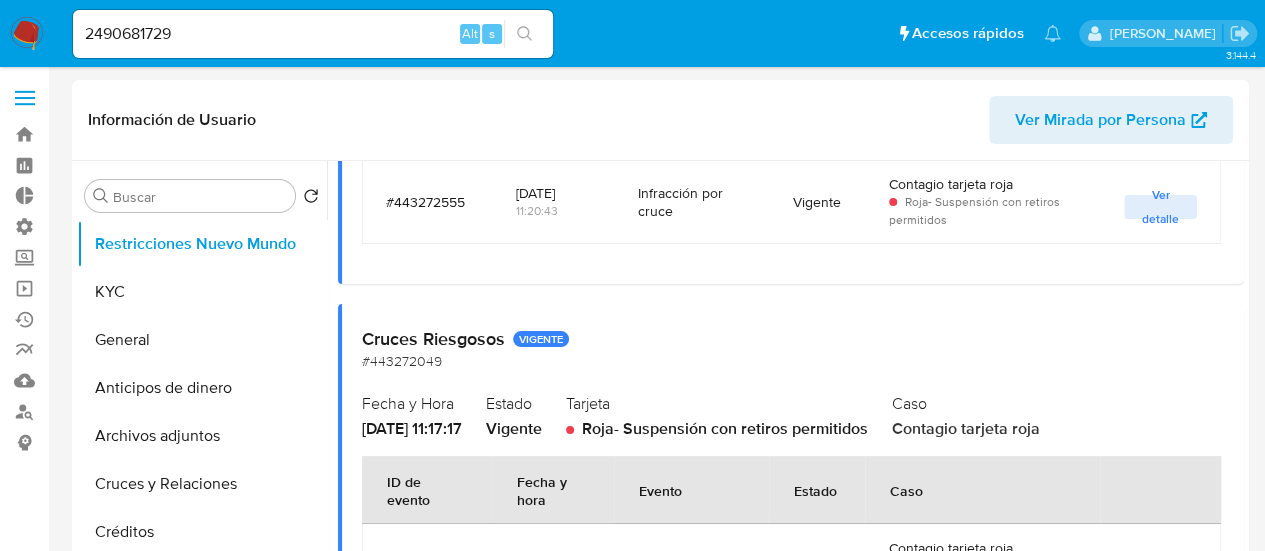 scroll, scrollTop: 1000, scrollLeft: 0, axis: vertical 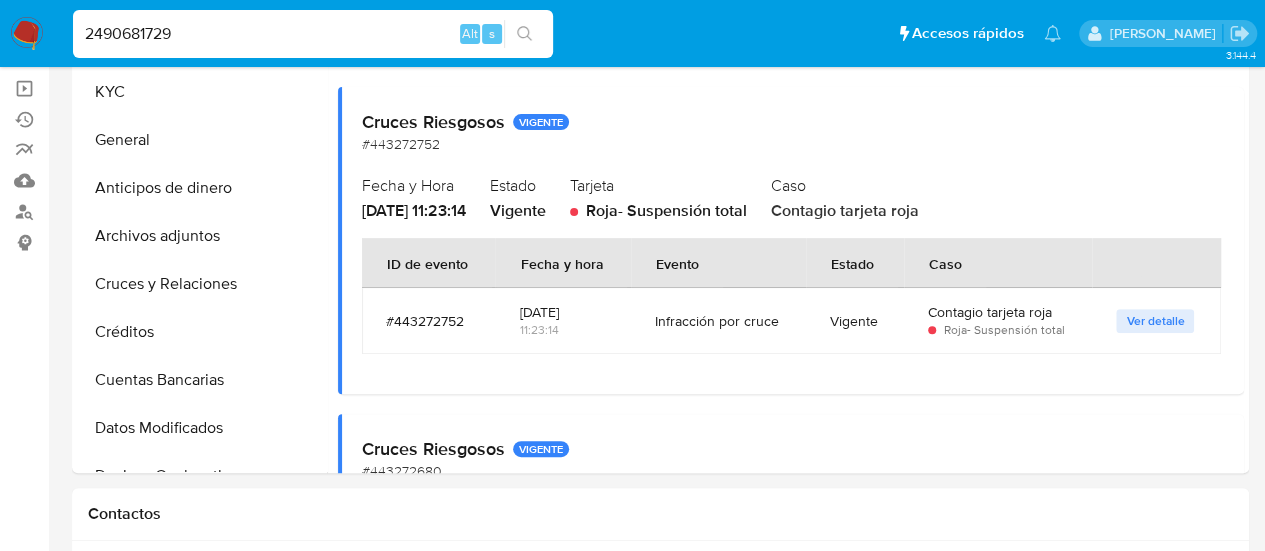 click on "2490681729" at bounding box center (313, 34) 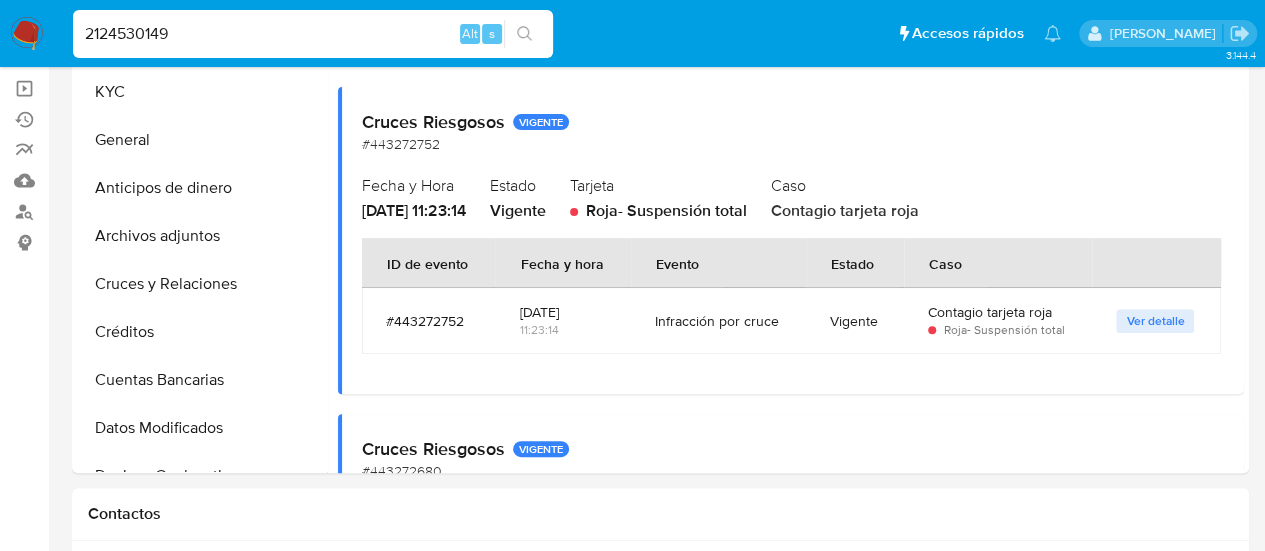 type on "2124530149" 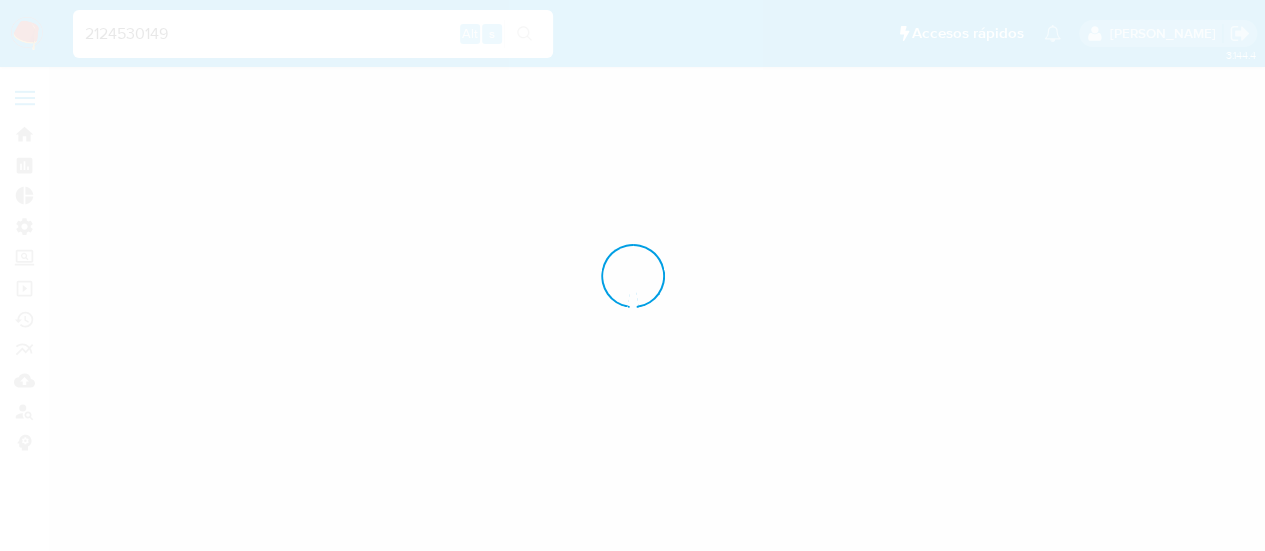 scroll, scrollTop: 0, scrollLeft: 0, axis: both 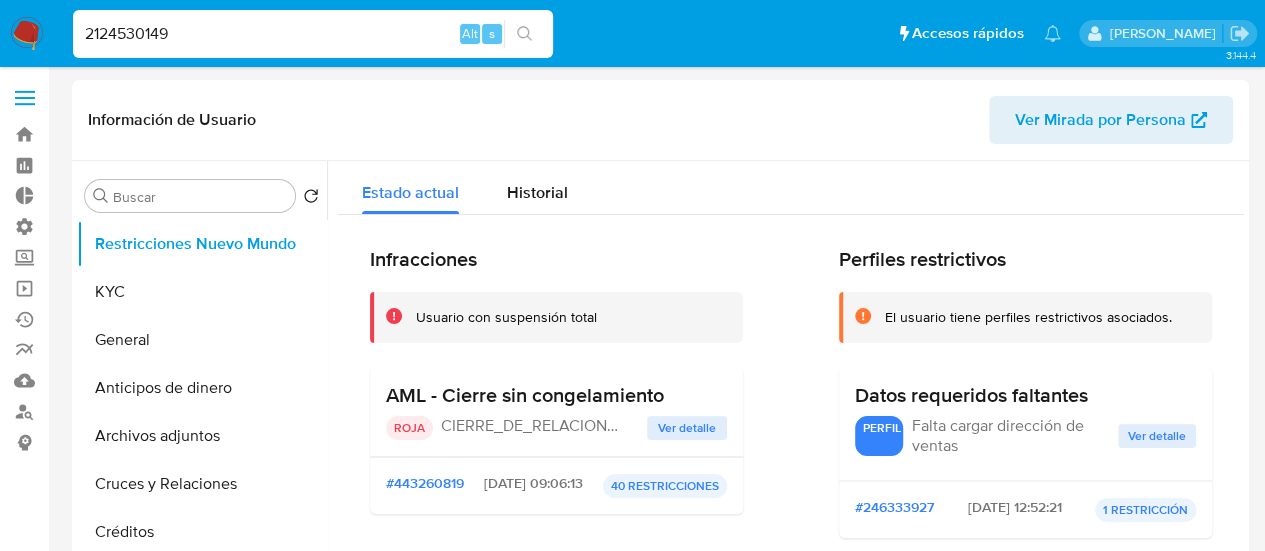 select on "10" 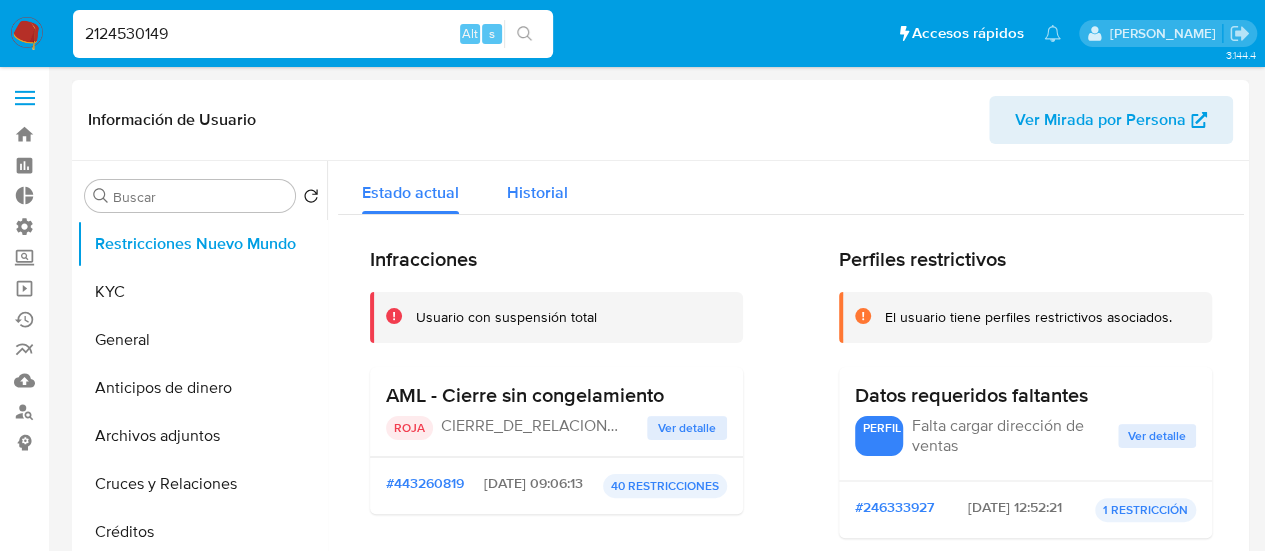 click on "Historial" at bounding box center [537, 192] 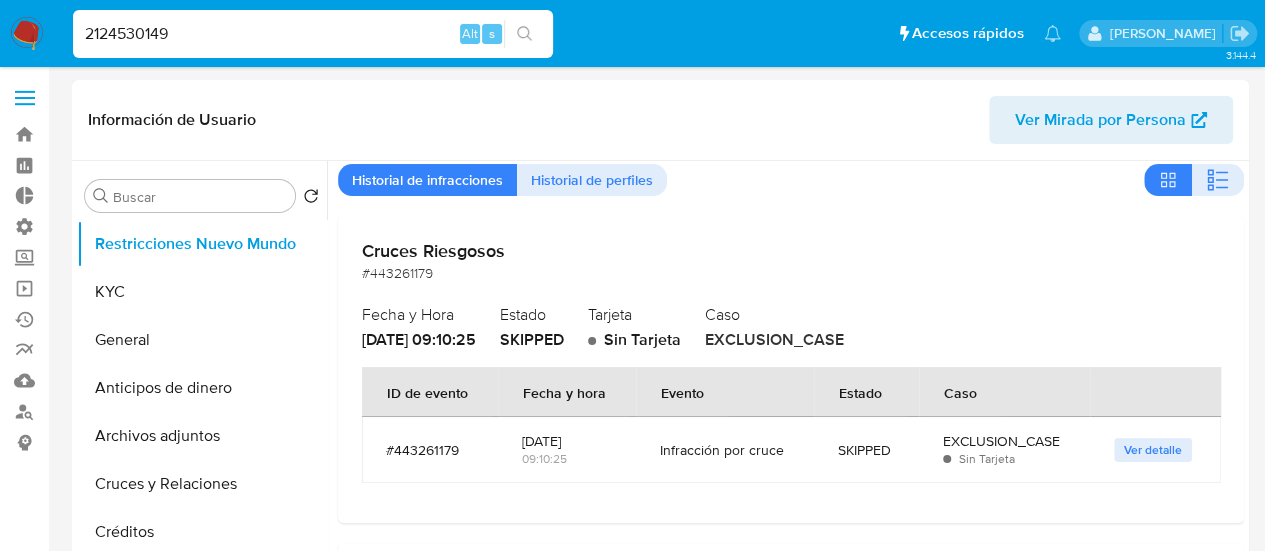 scroll, scrollTop: 200, scrollLeft: 0, axis: vertical 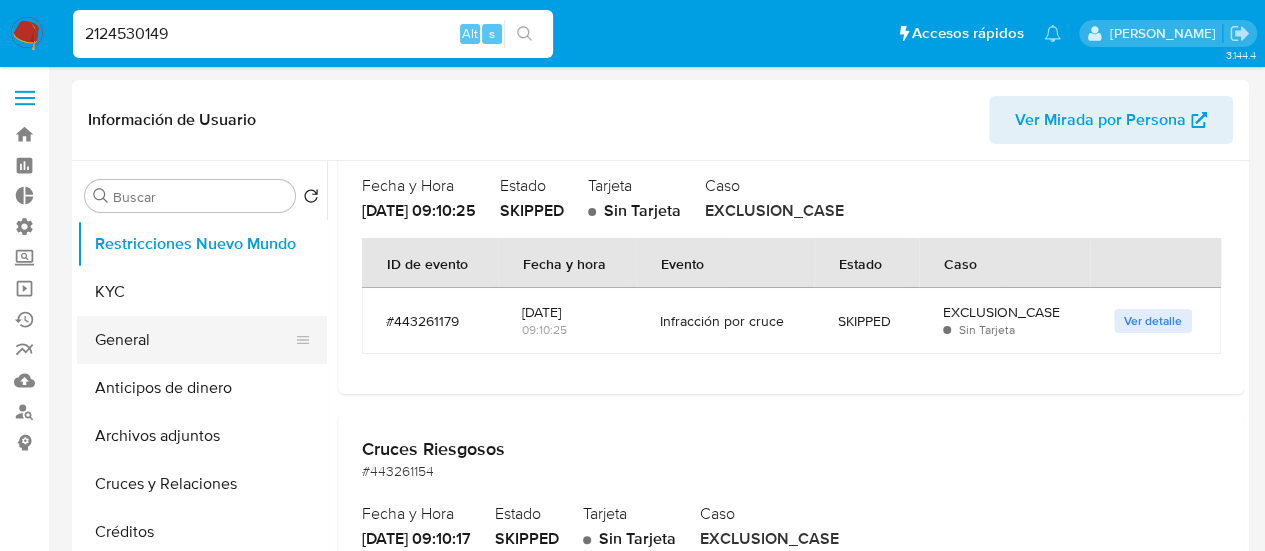 click on "General" at bounding box center (194, 340) 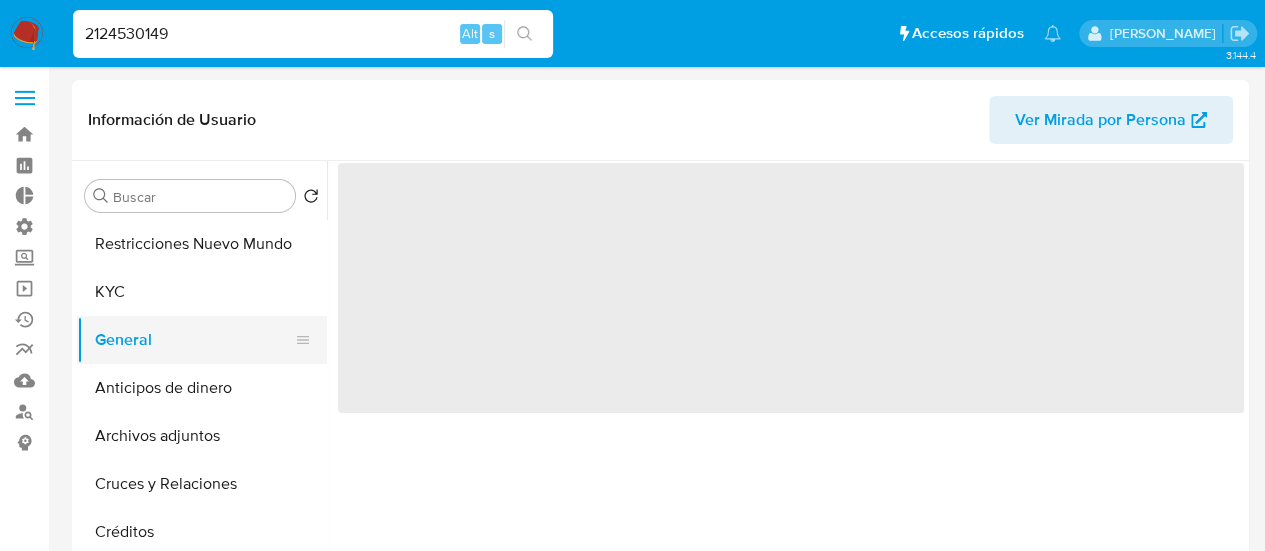scroll, scrollTop: 0, scrollLeft: 0, axis: both 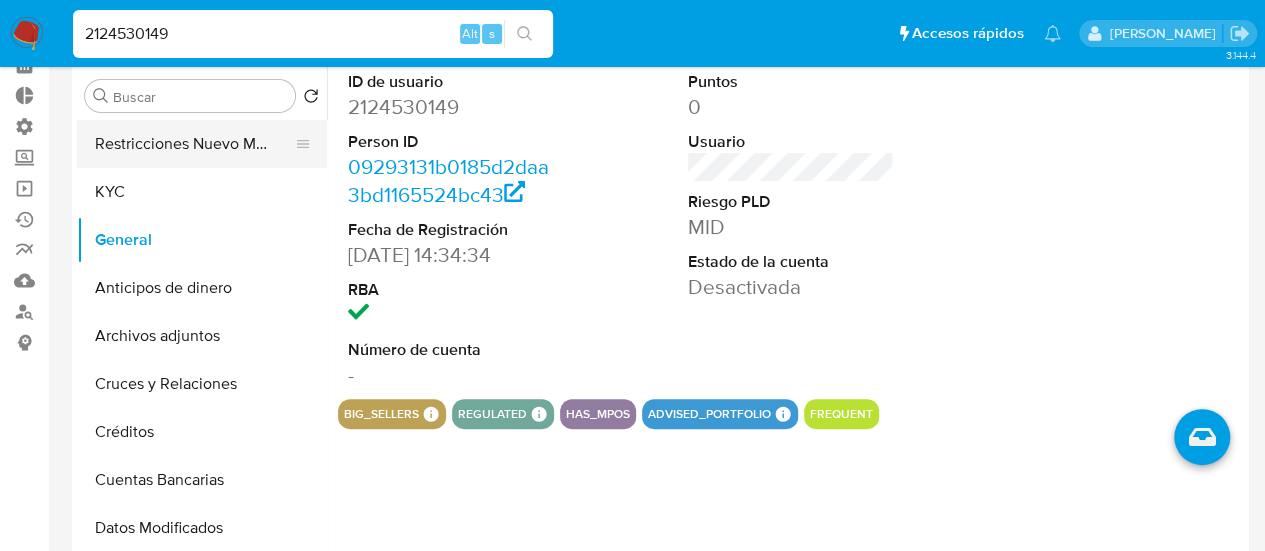 click on "Restricciones Nuevo Mundo" at bounding box center (194, 144) 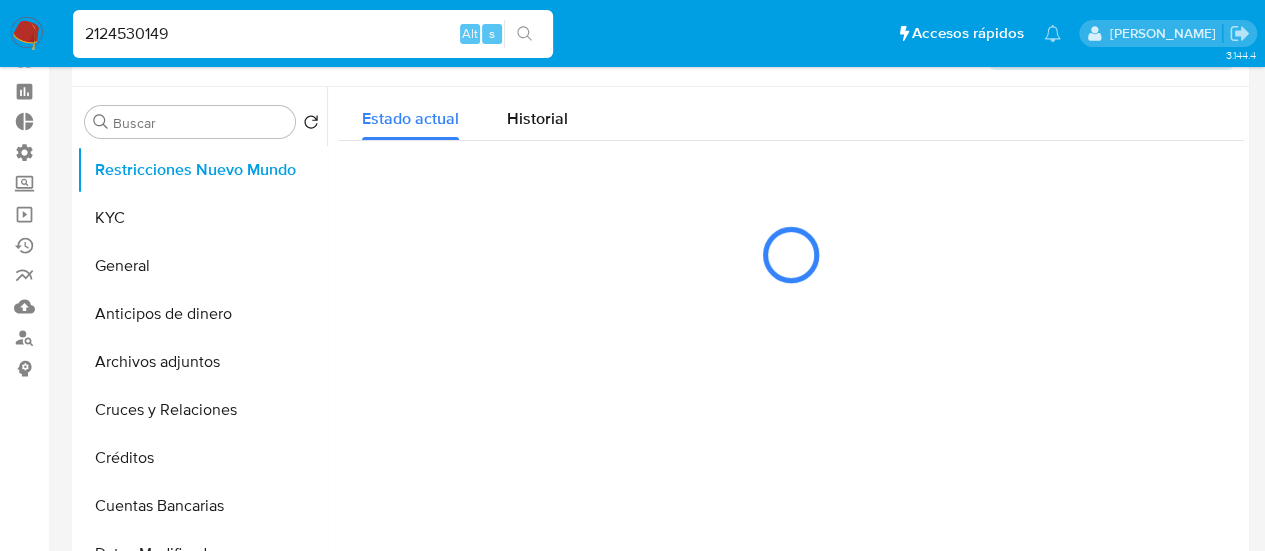 scroll, scrollTop: 0, scrollLeft: 0, axis: both 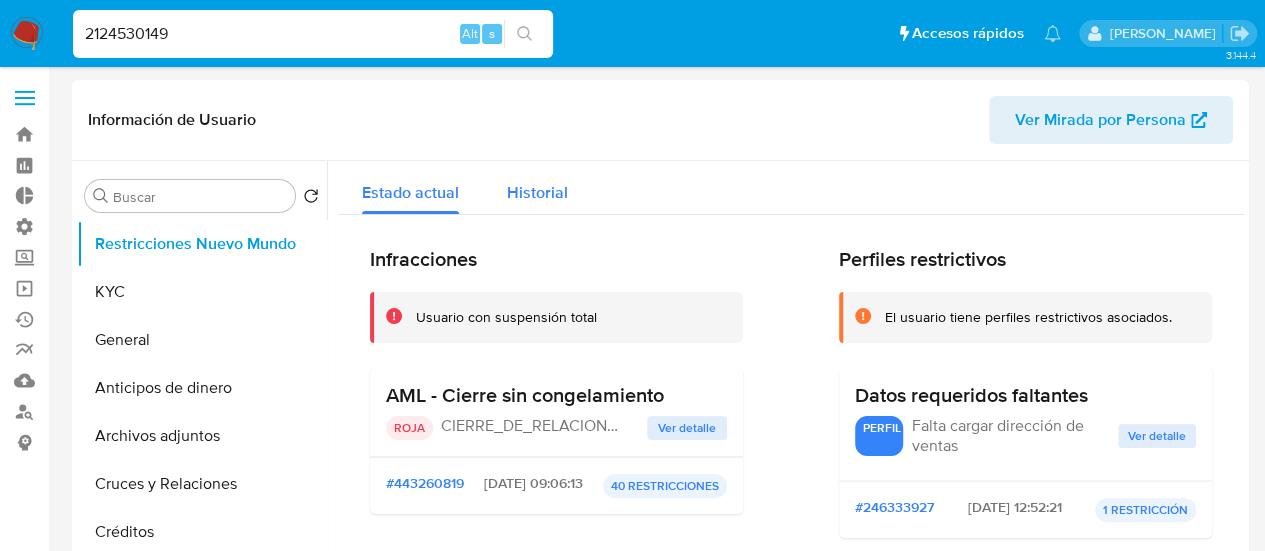click on "Historial" at bounding box center [537, 187] 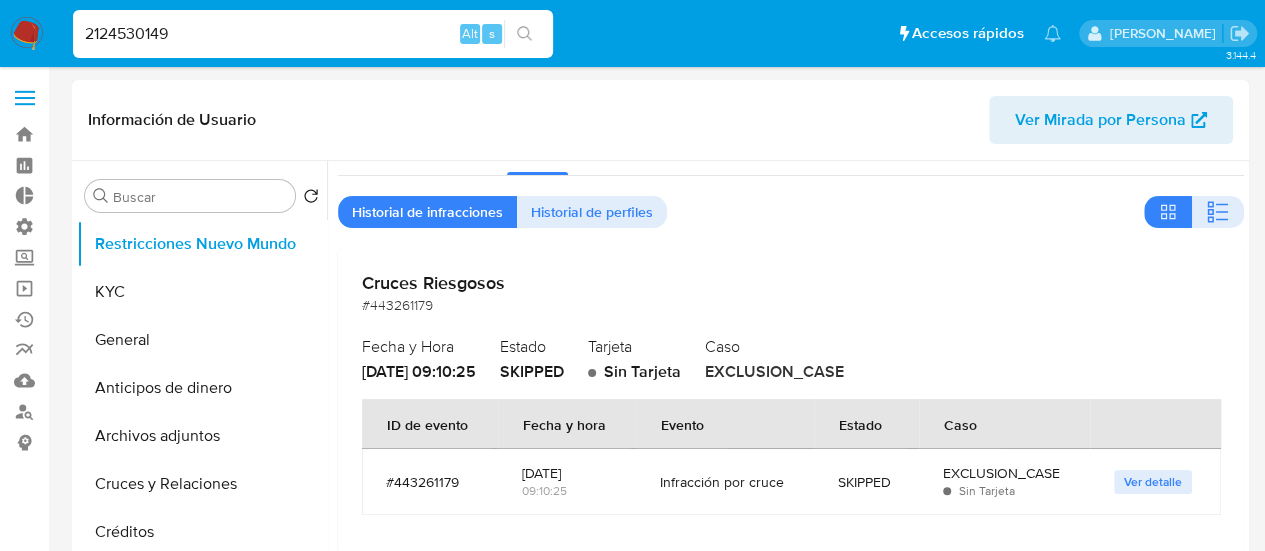 scroll, scrollTop: 100, scrollLeft: 0, axis: vertical 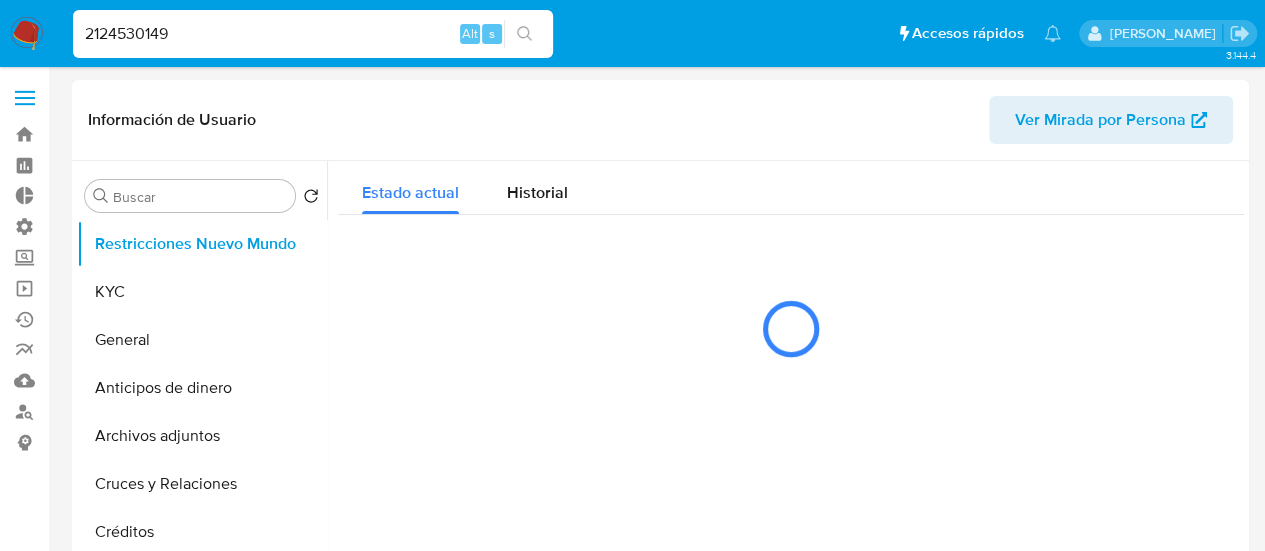 select on "10" 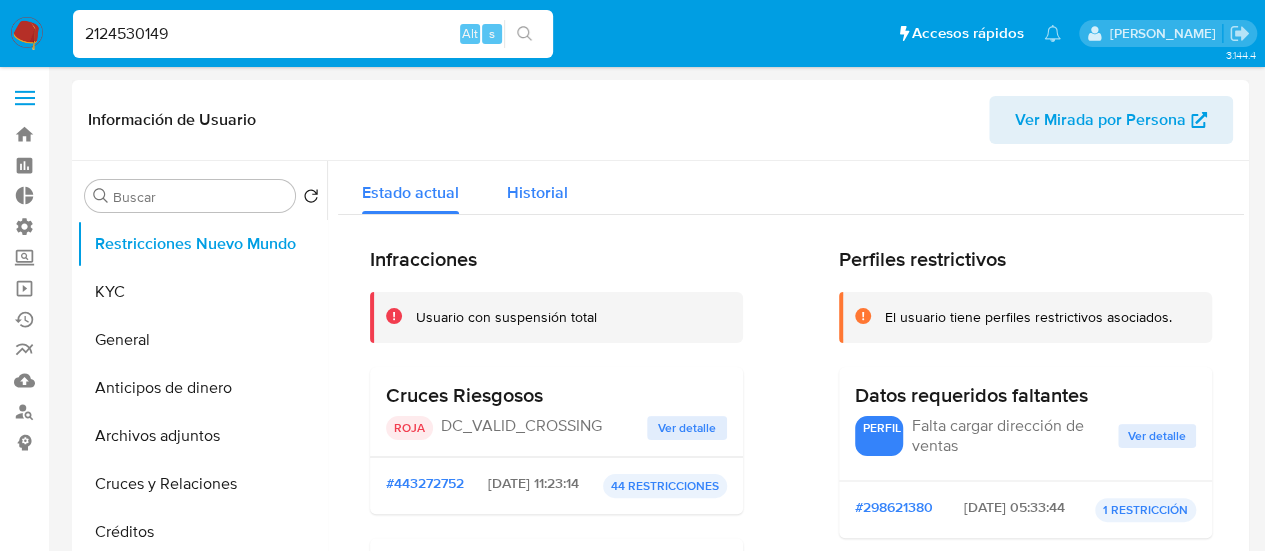 click on "Historial" at bounding box center (537, 187) 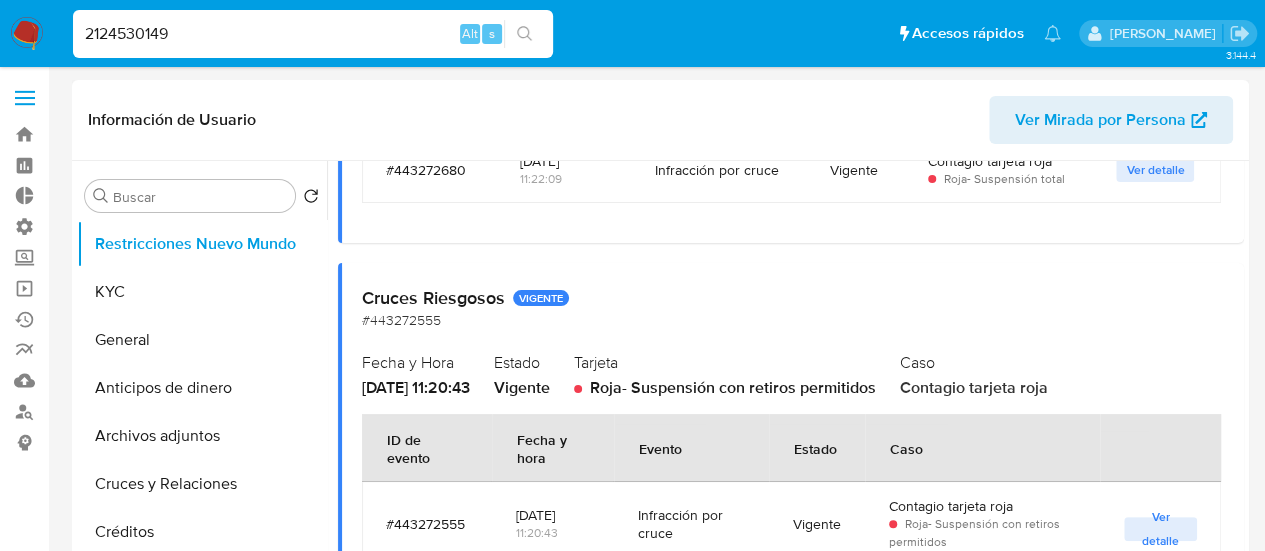 scroll, scrollTop: 700, scrollLeft: 0, axis: vertical 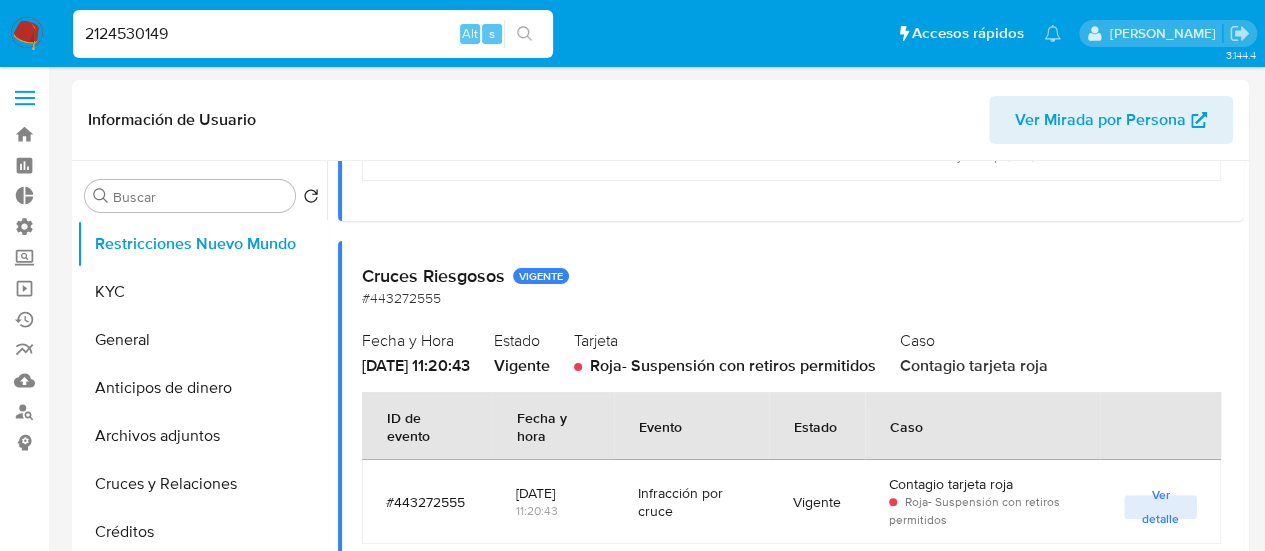 drag, startPoint x: 680, startPoint y: 367, endPoint x: 922, endPoint y: 356, distance: 242.24988 